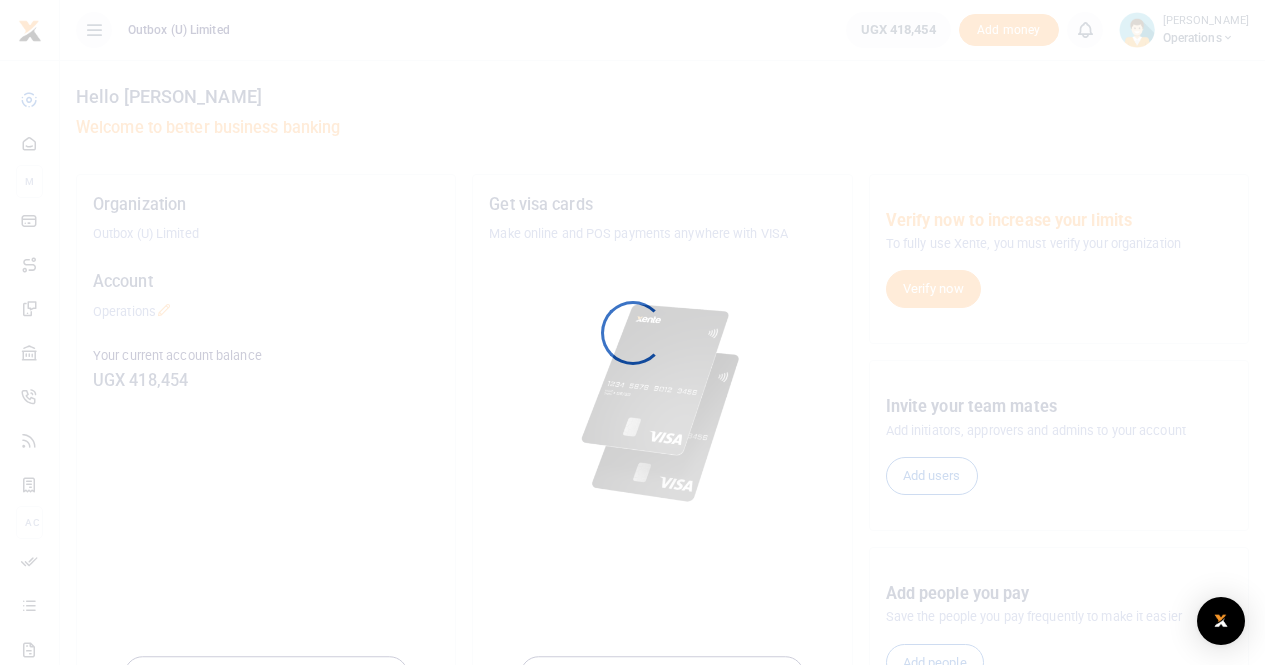 scroll, scrollTop: 0, scrollLeft: 0, axis: both 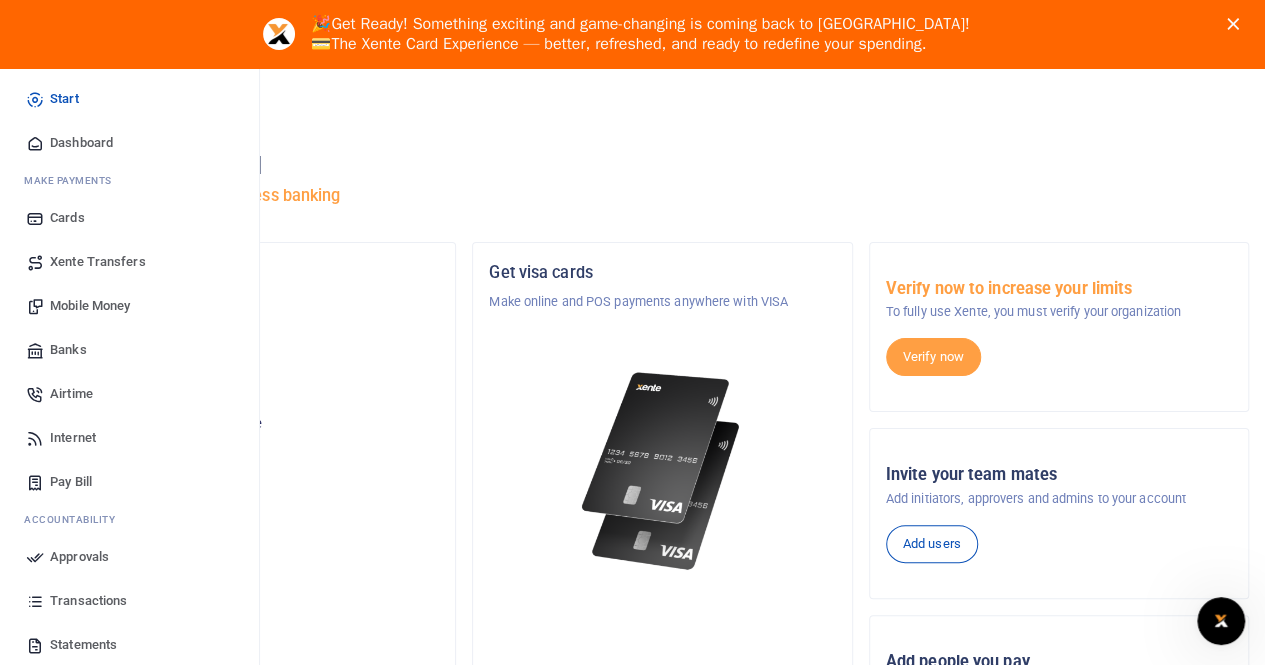 click on "Mobile Money" at bounding box center (90, 306) 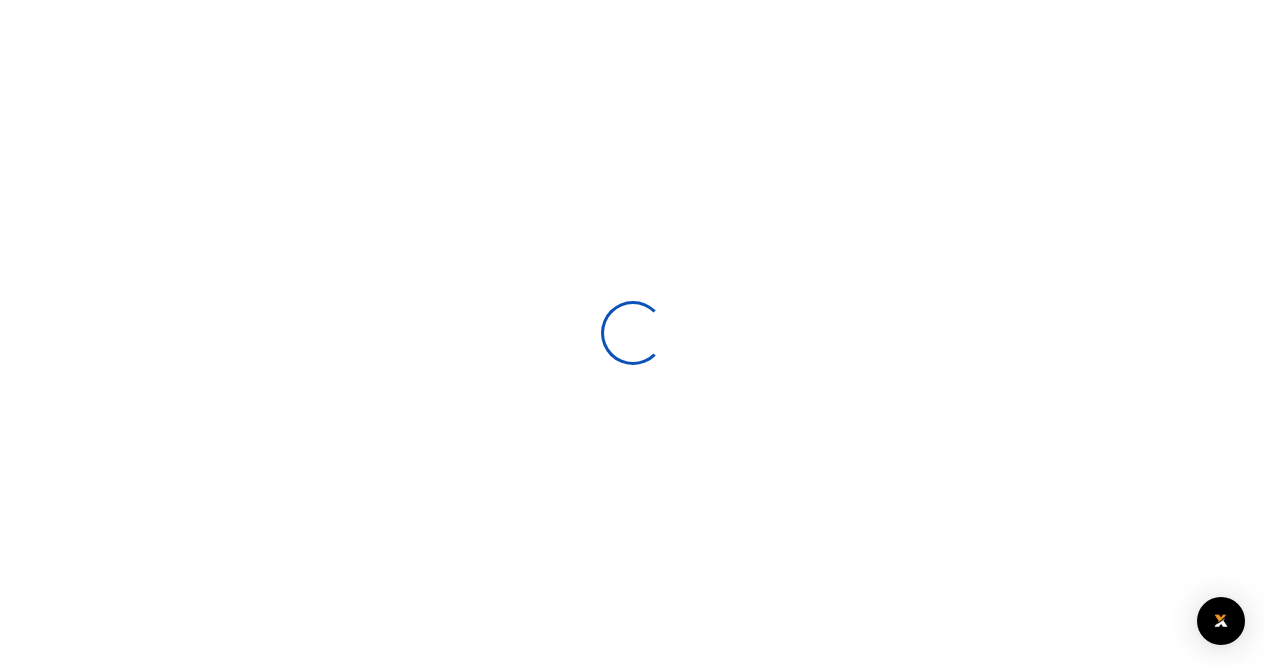 scroll, scrollTop: 0, scrollLeft: 0, axis: both 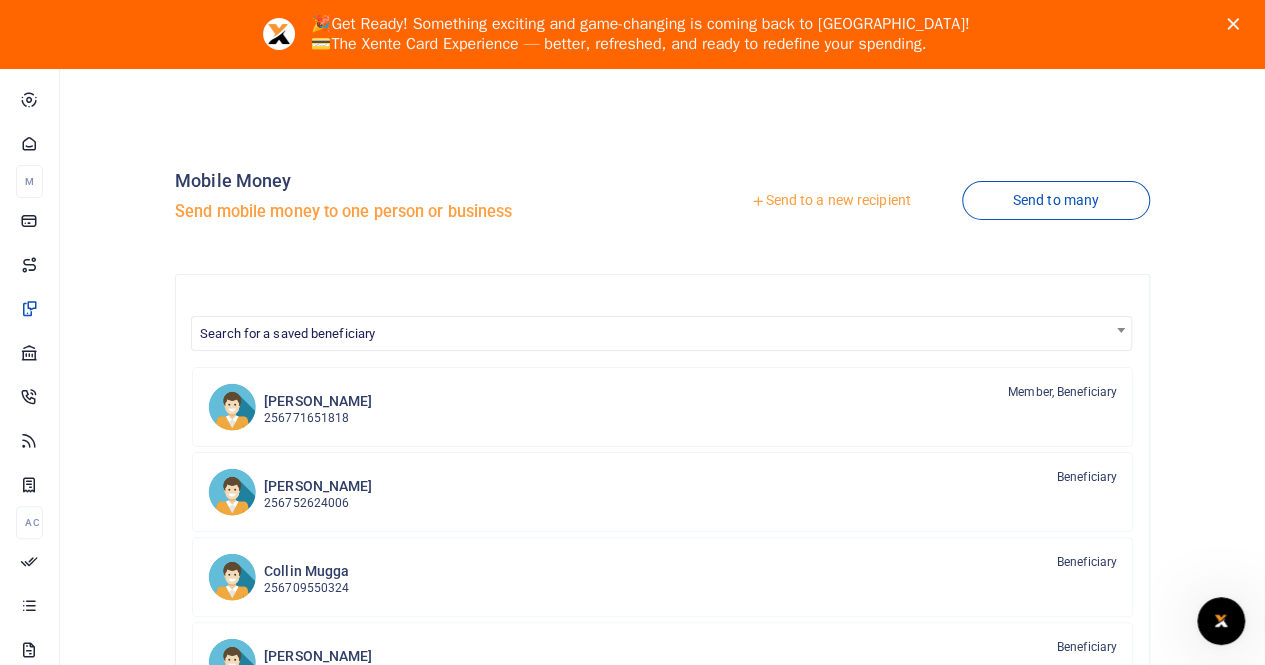 click on "Send to a new recipient" at bounding box center (830, 201) 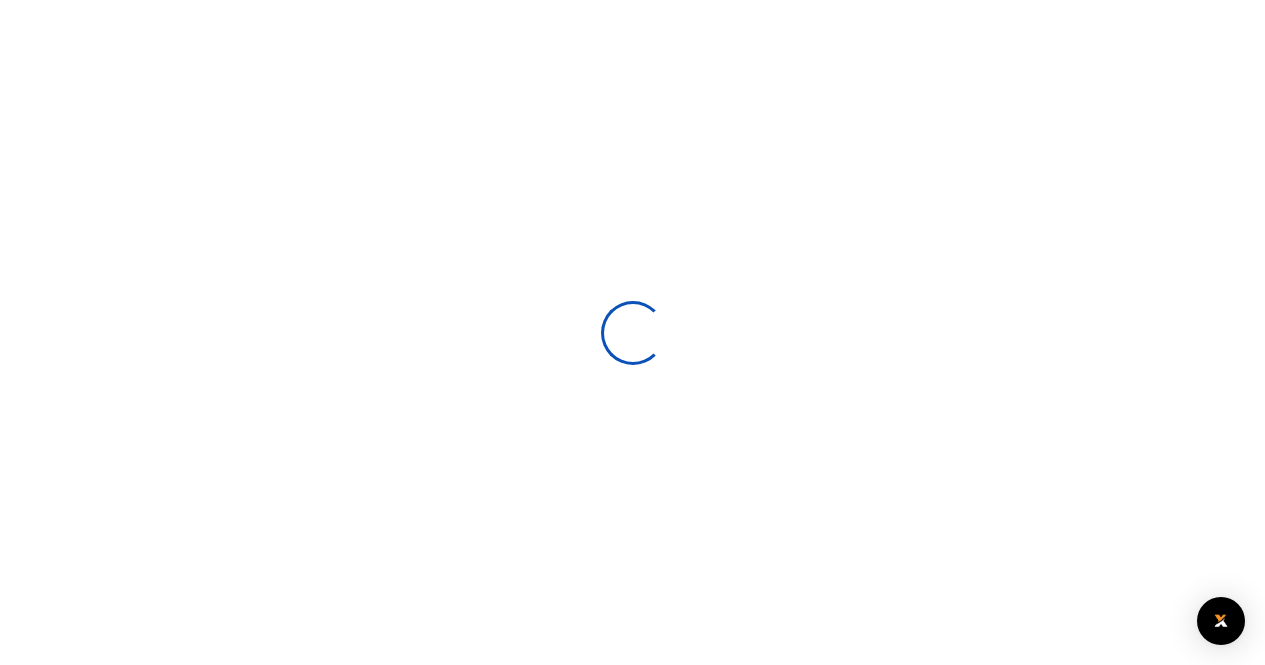 scroll, scrollTop: 0, scrollLeft: 0, axis: both 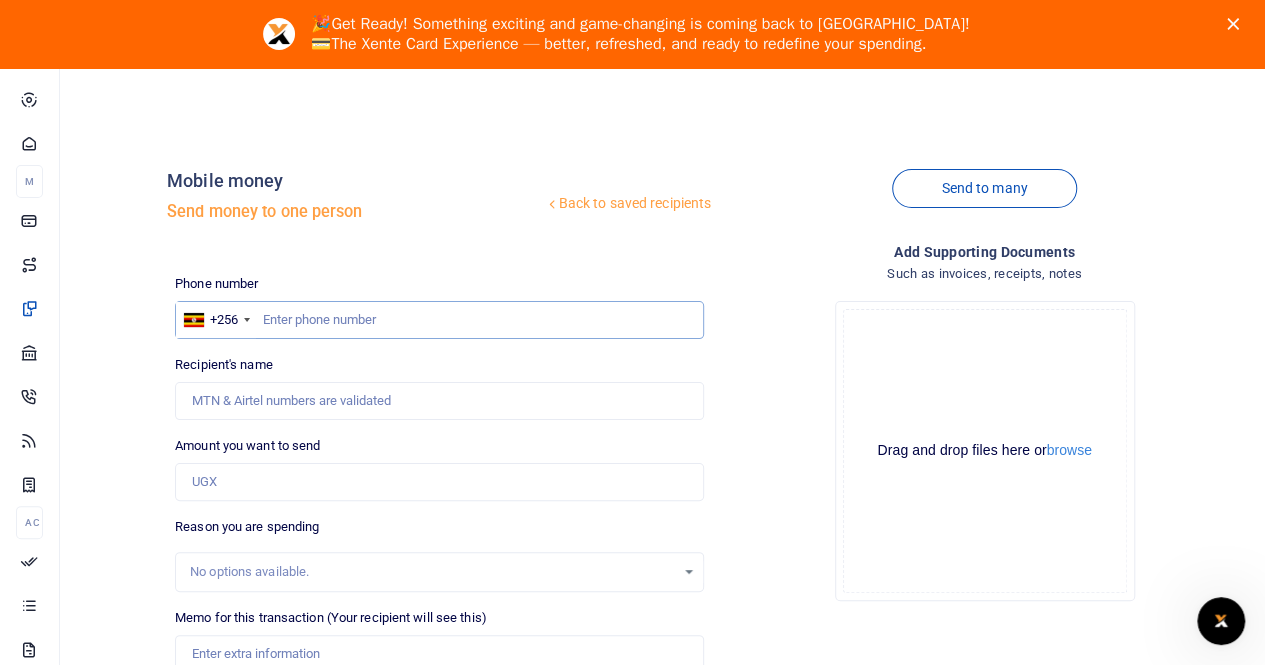 click at bounding box center (439, 320) 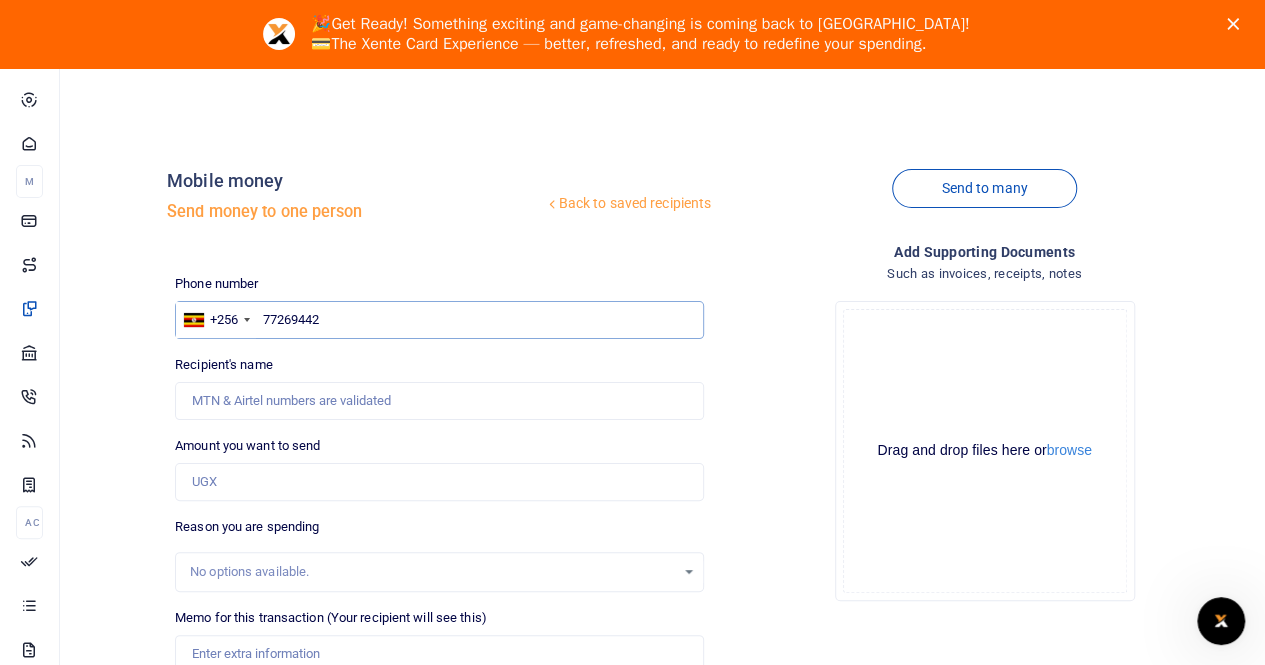 type on "772694424" 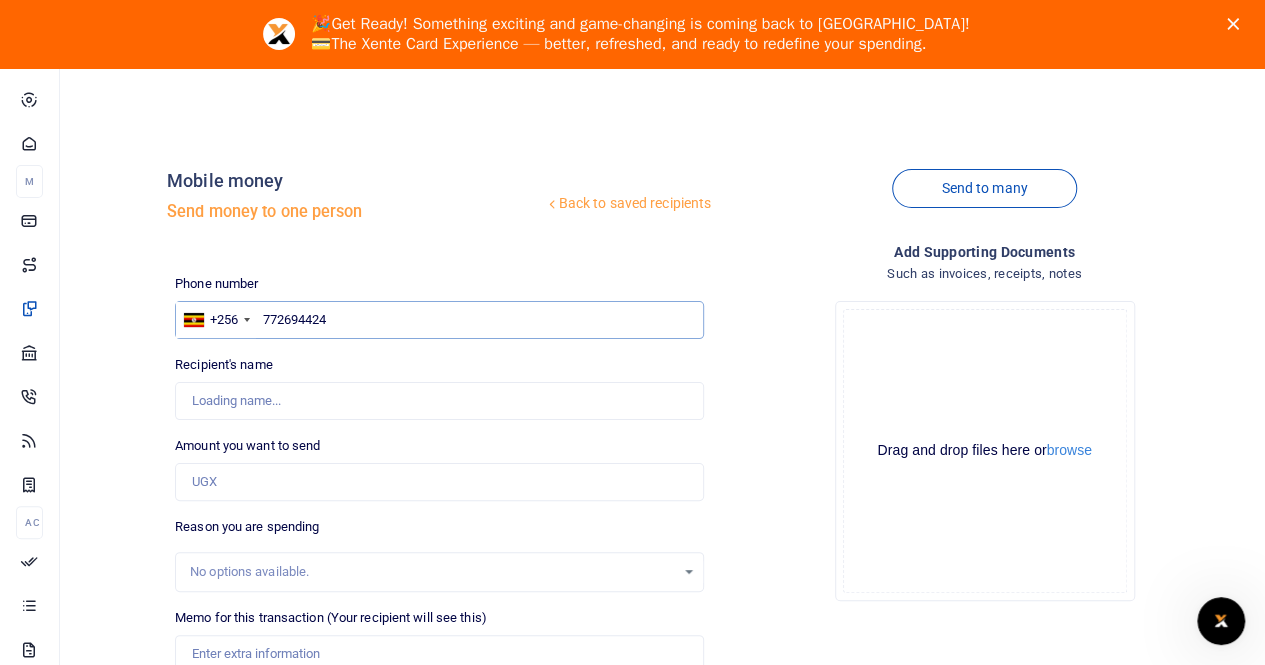 type on "Jovanice Nshemereirwe" 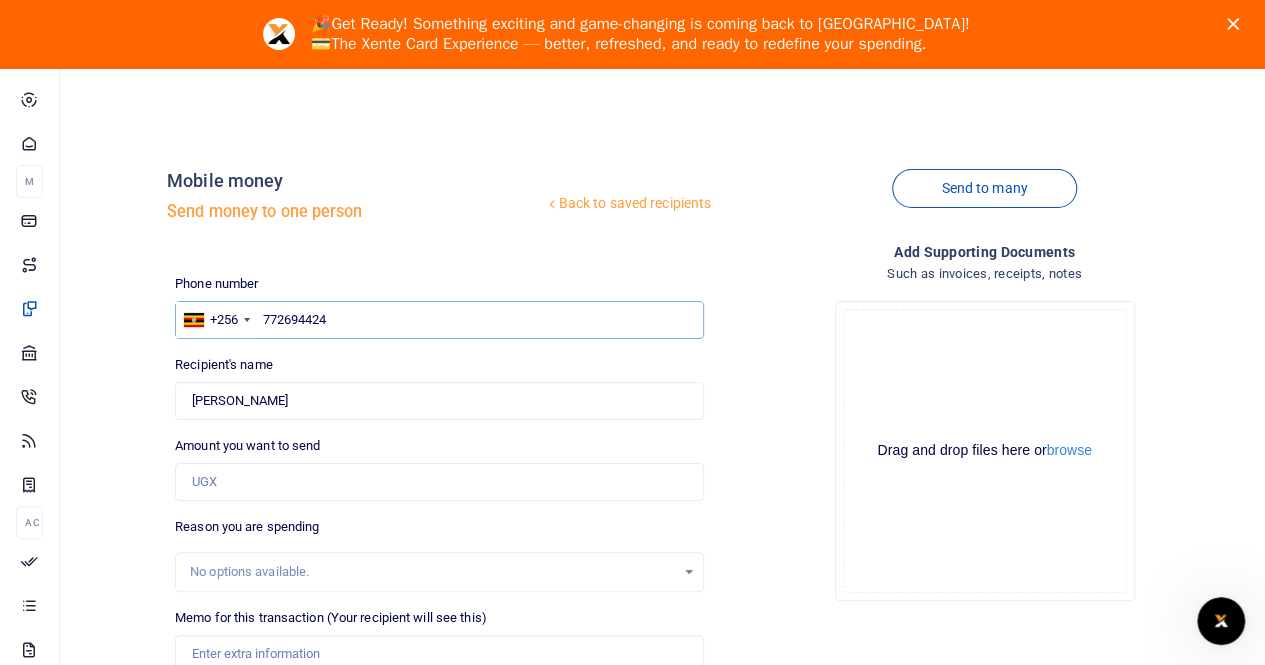 click on "772694424" at bounding box center [439, 320] 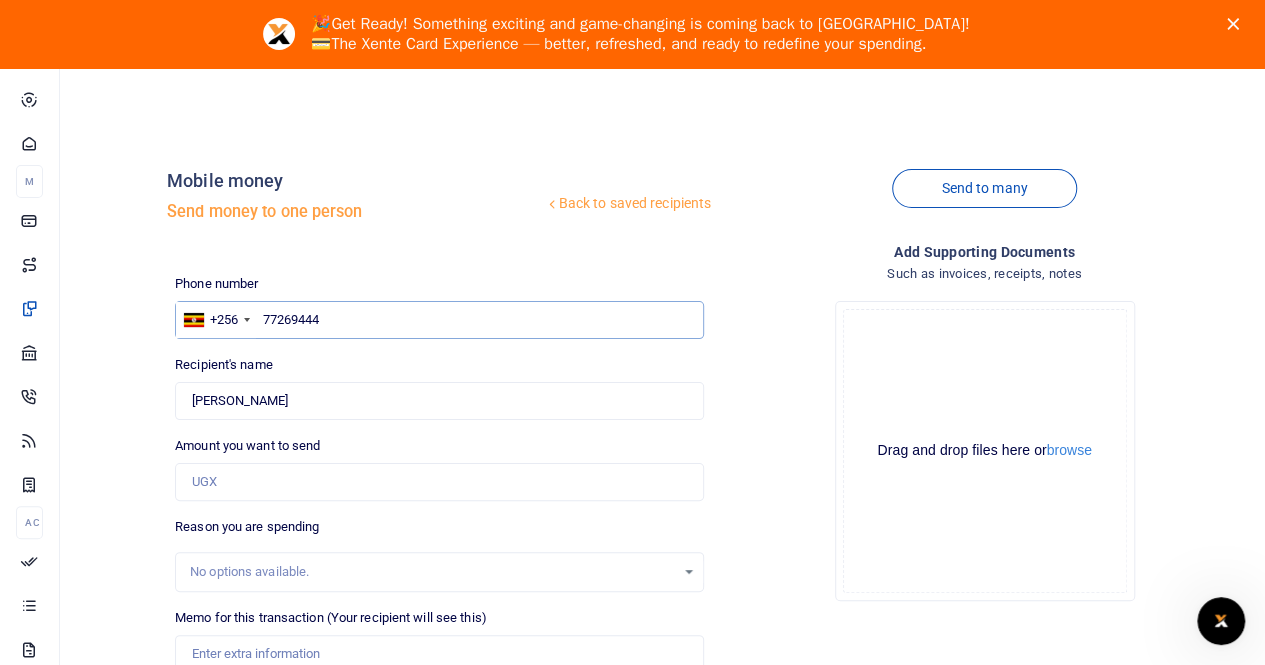 type on "772694434" 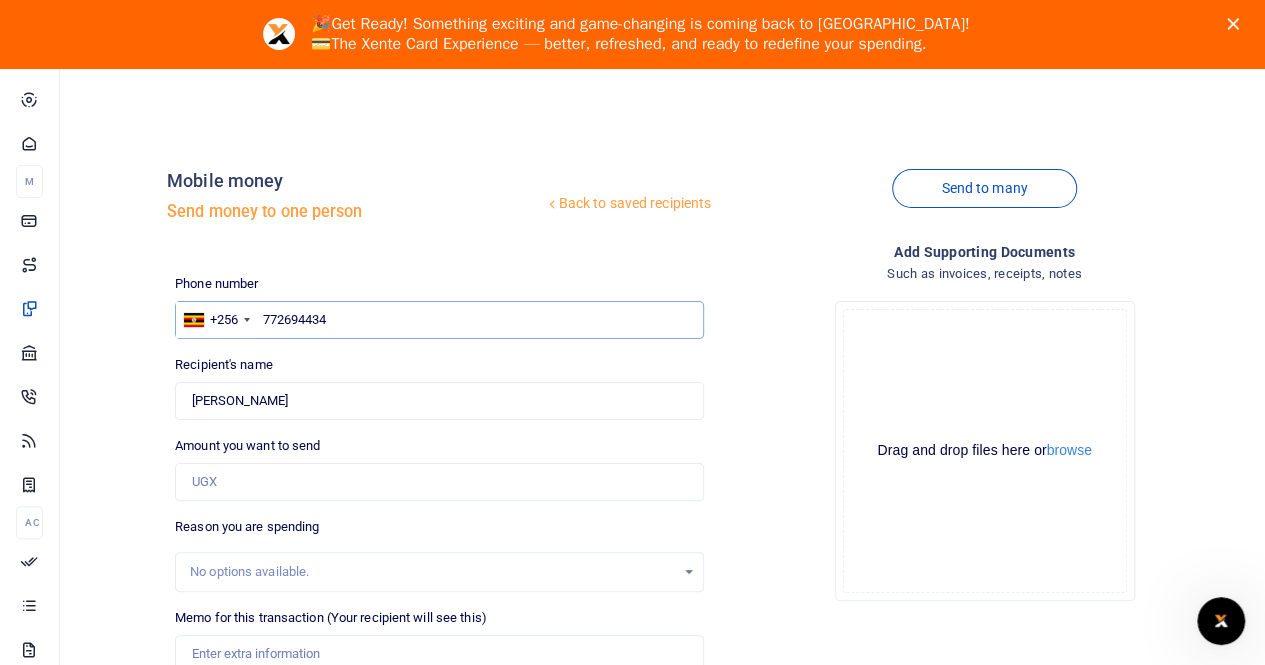 type on "[PERSON_NAME] Basudde" 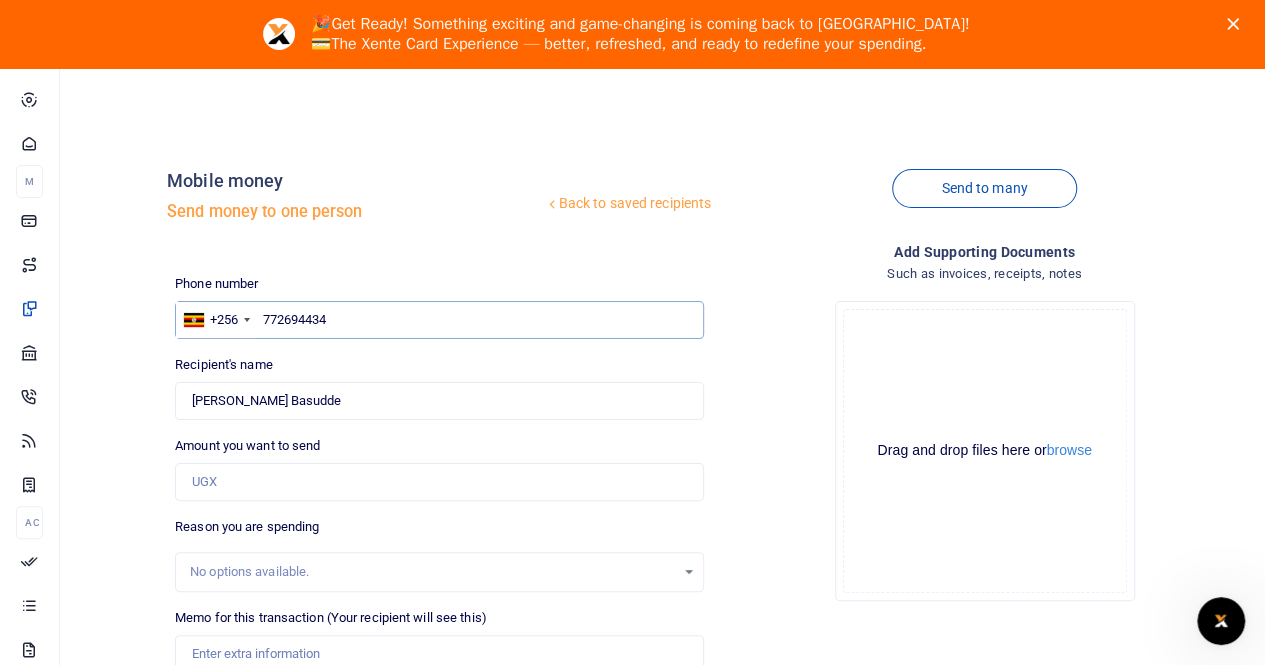 type on "772694434" 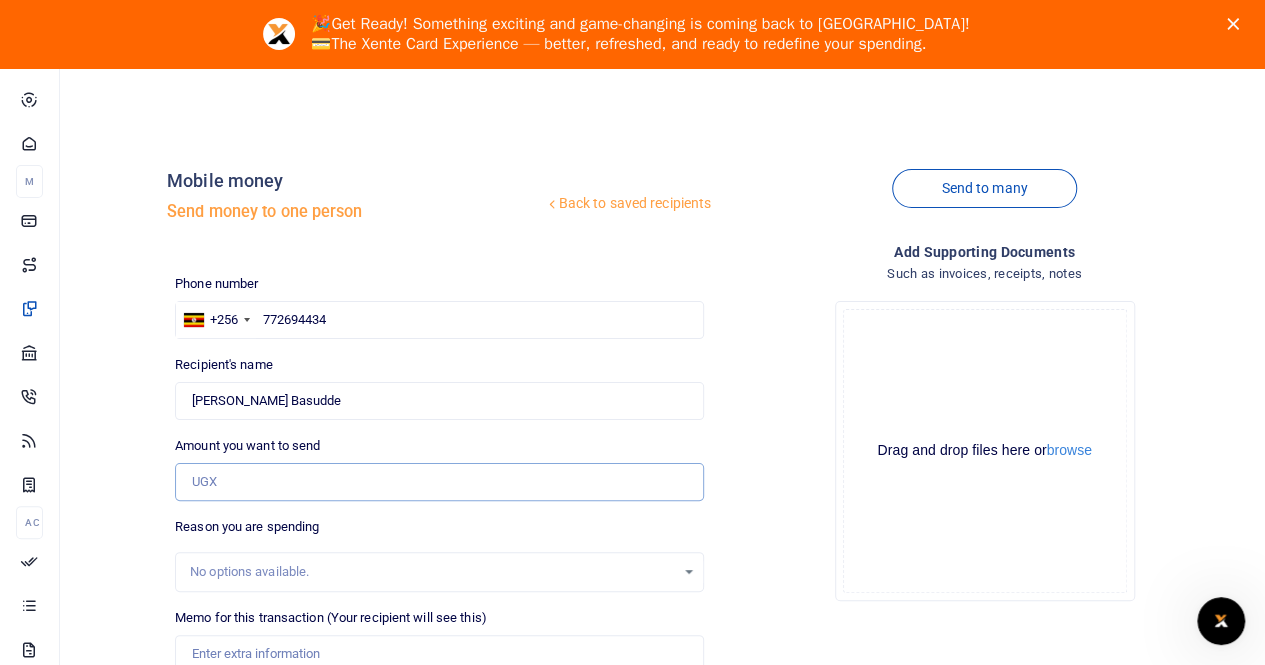 click on "Amount you want to send" at bounding box center (439, 482) 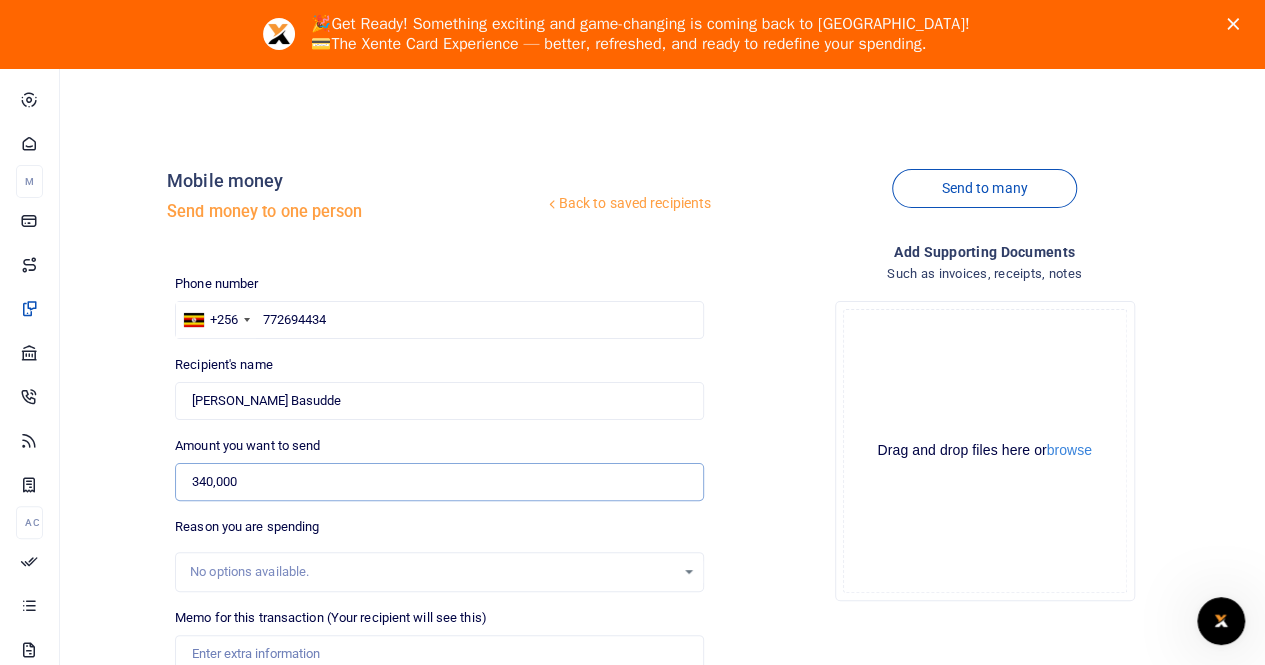 type on "340,000" 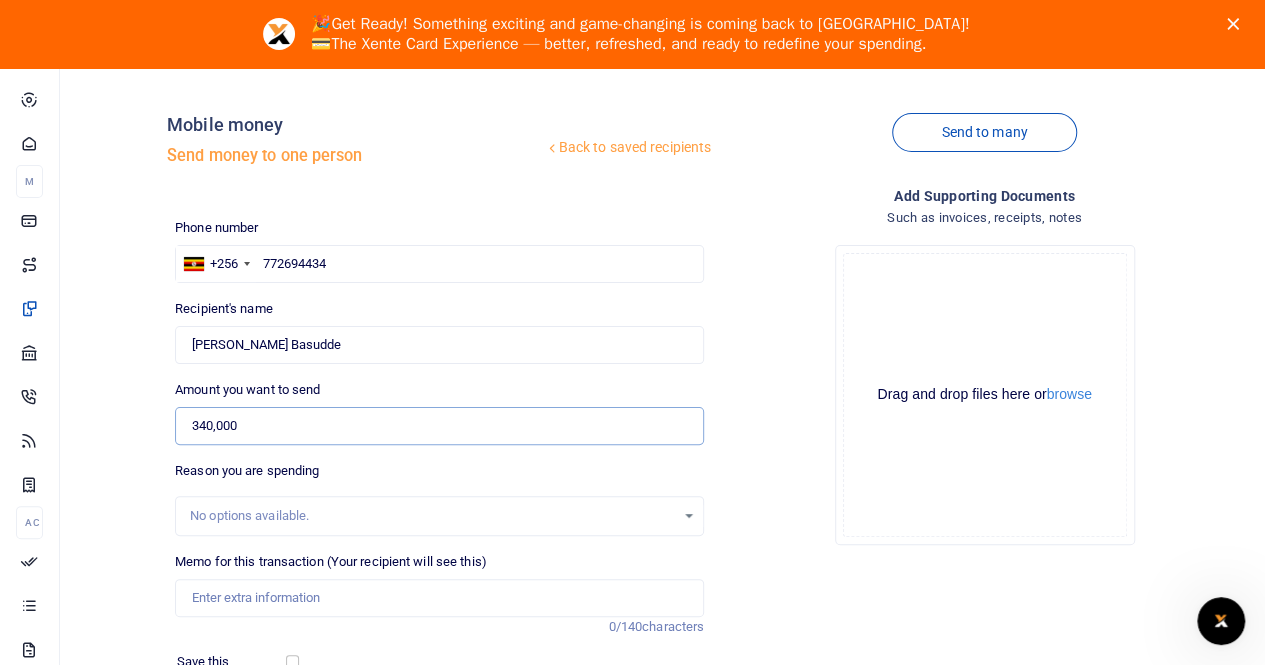 scroll, scrollTop: 100, scrollLeft: 0, axis: vertical 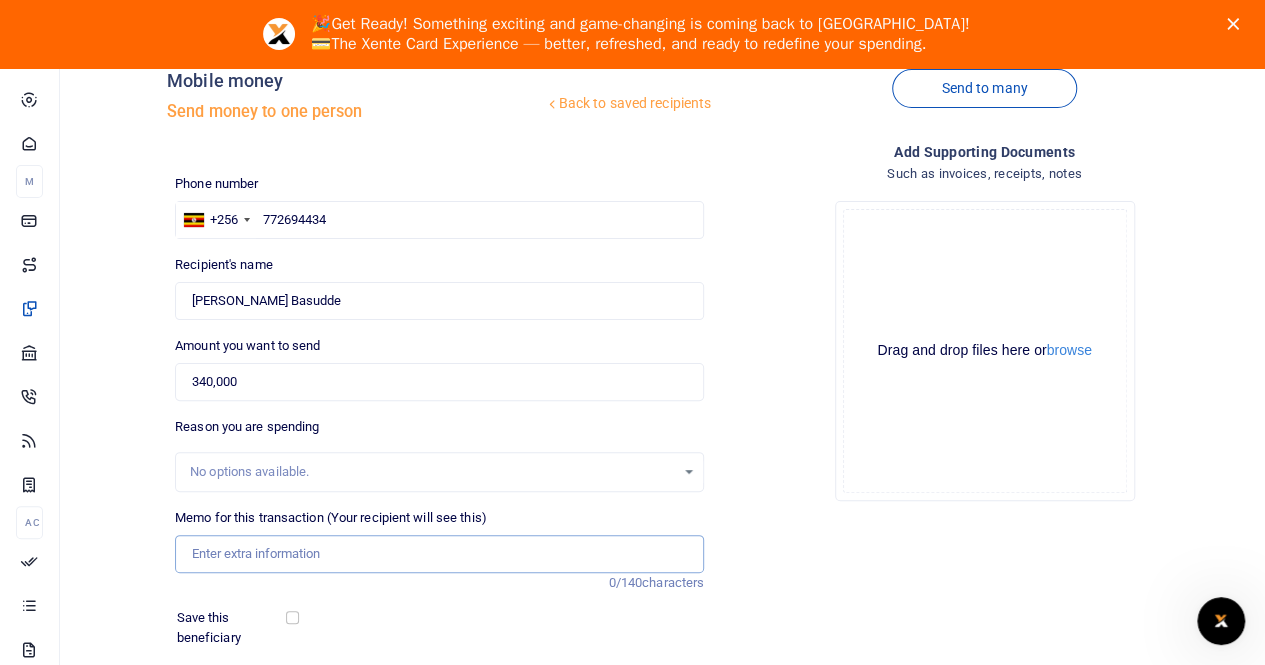 click on "Memo for this transaction (Your recipient will see this)" at bounding box center (439, 554) 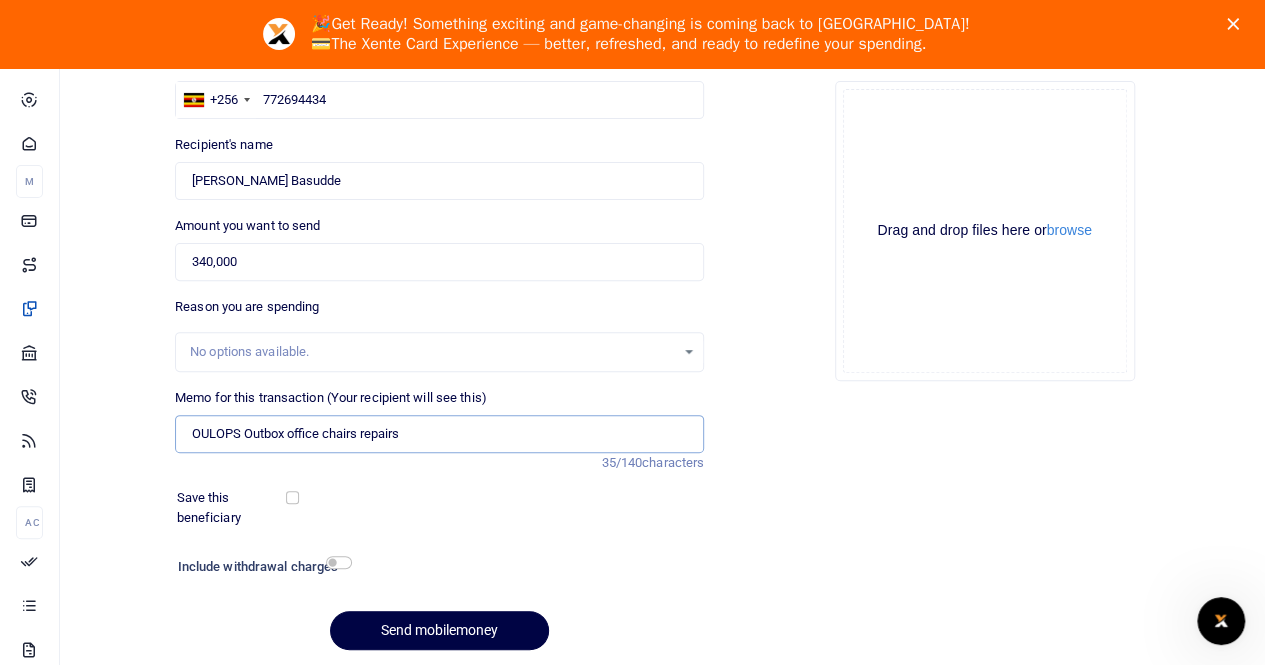 scroll, scrollTop: 286, scrollLeft: 0, axis: vertical 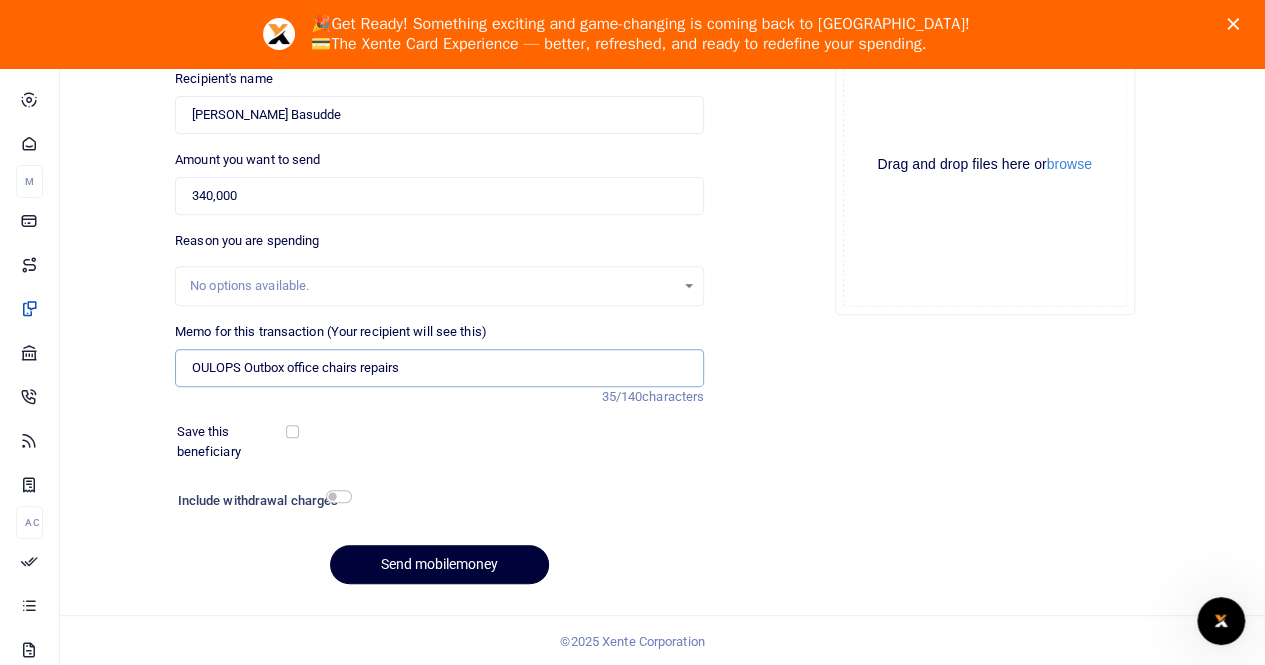 type on "OULOPS Outbox office chairs repairs" 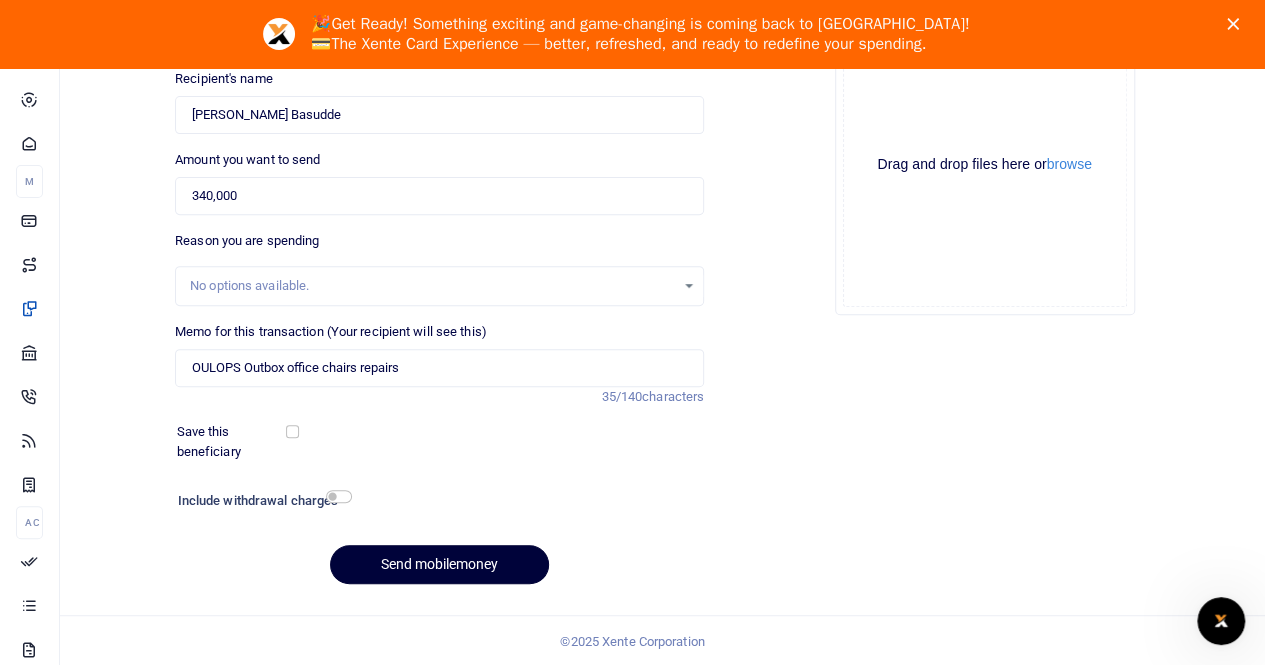 click on "Send mobilemoney" at bounding box center (439, 564) 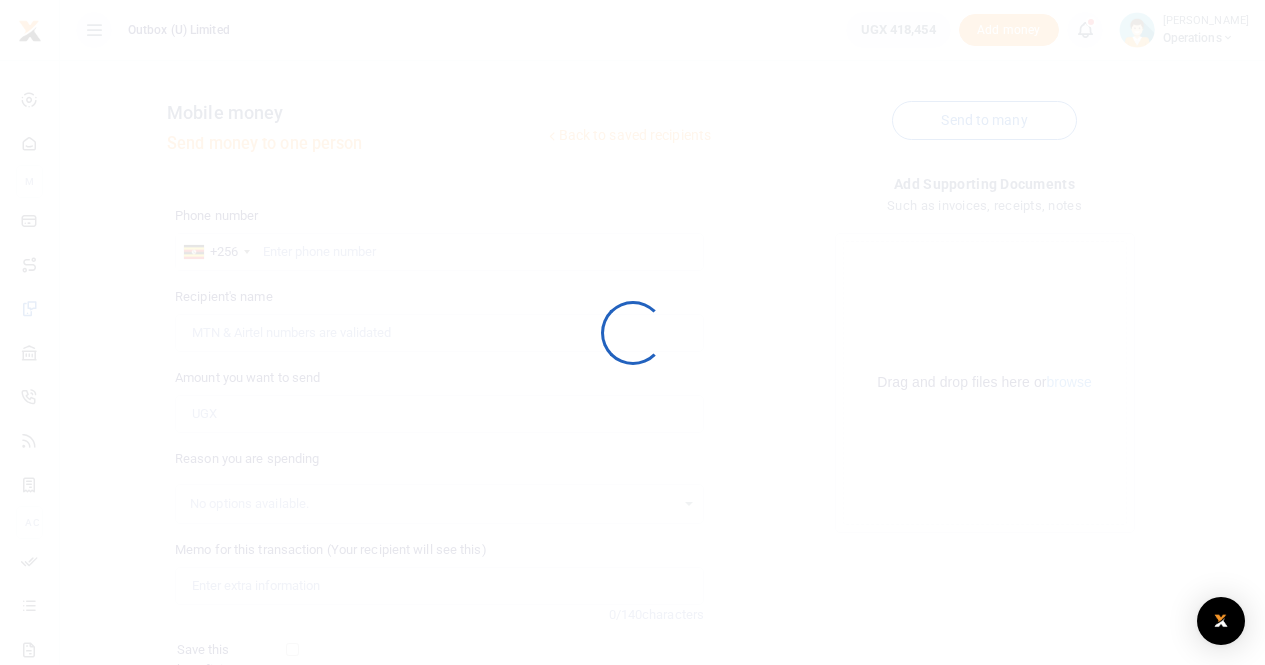 scroll, scrollTop: 217, scrollLeft: 0, axis: vertical 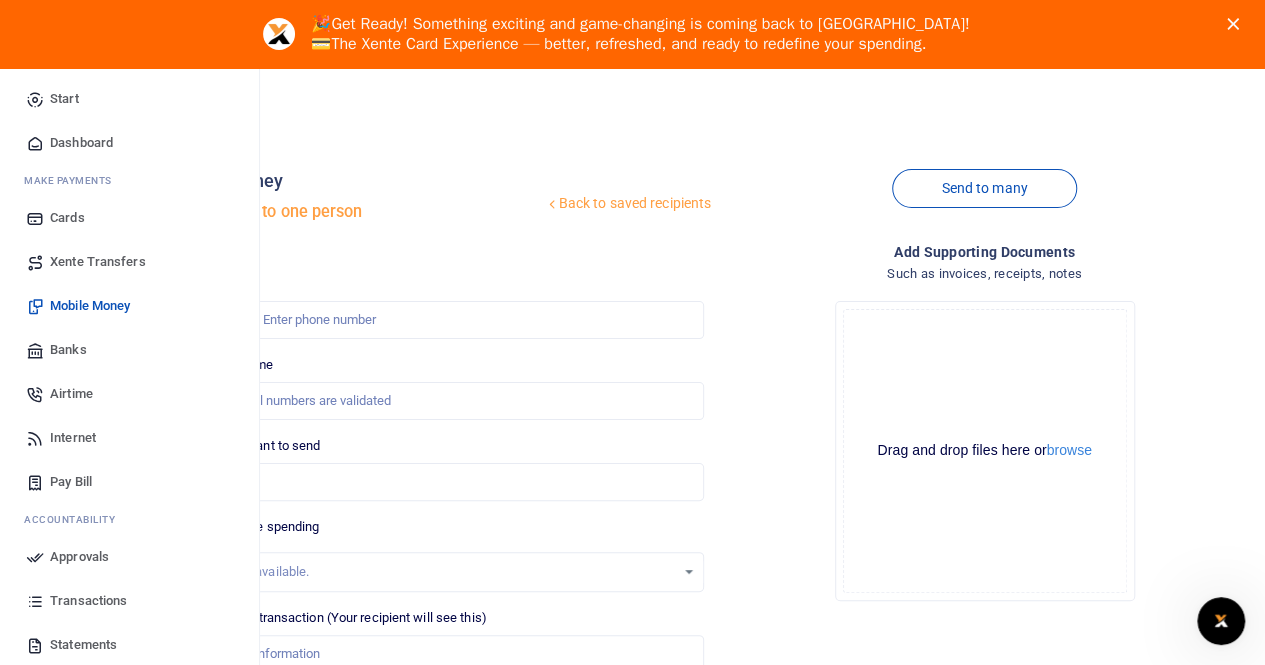 click on "Dashboard" at bounding box center [81, 143] 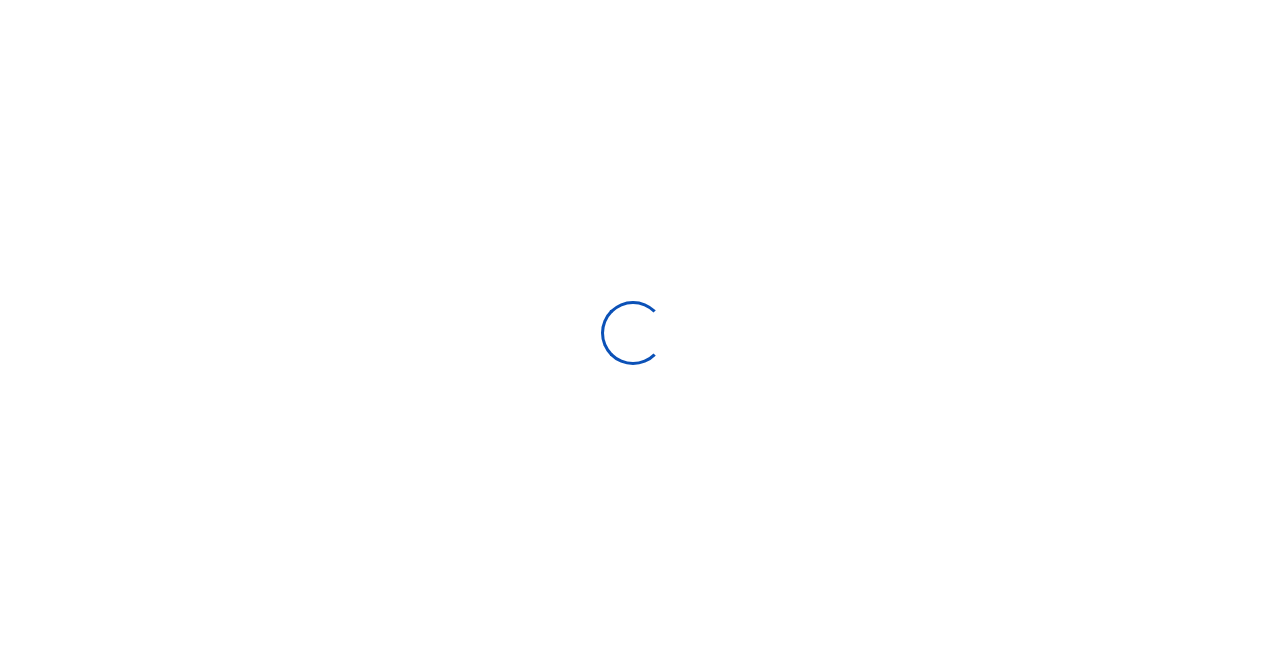 scroll, scrollTop: 0, scrollLeft: 0, axis: both 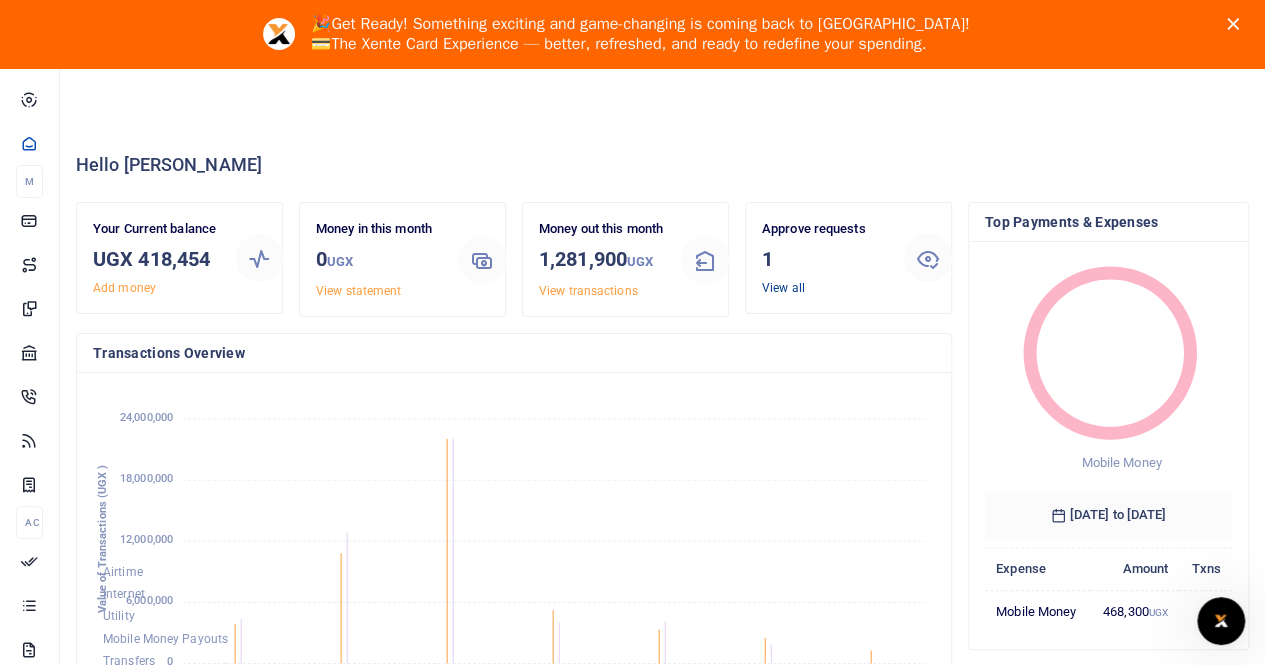 click on "View all" at bounding box center [783, 288] 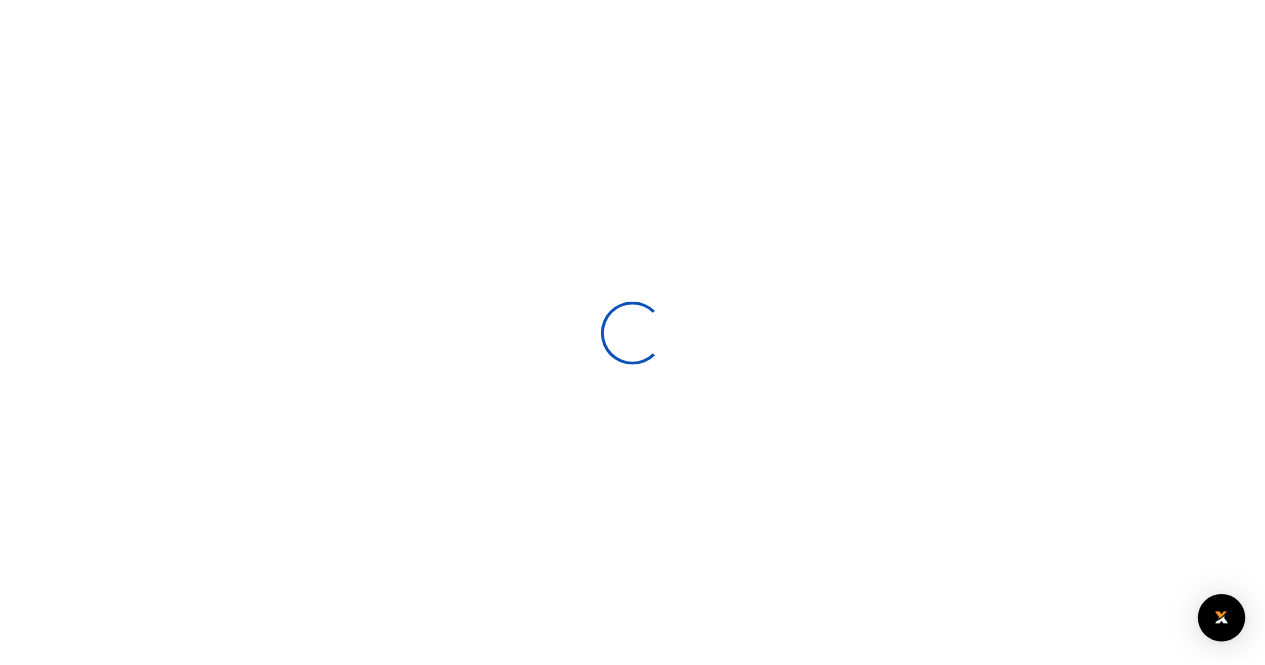 scroll, scrollTop: 0, scrollLeft: 0, axis: both 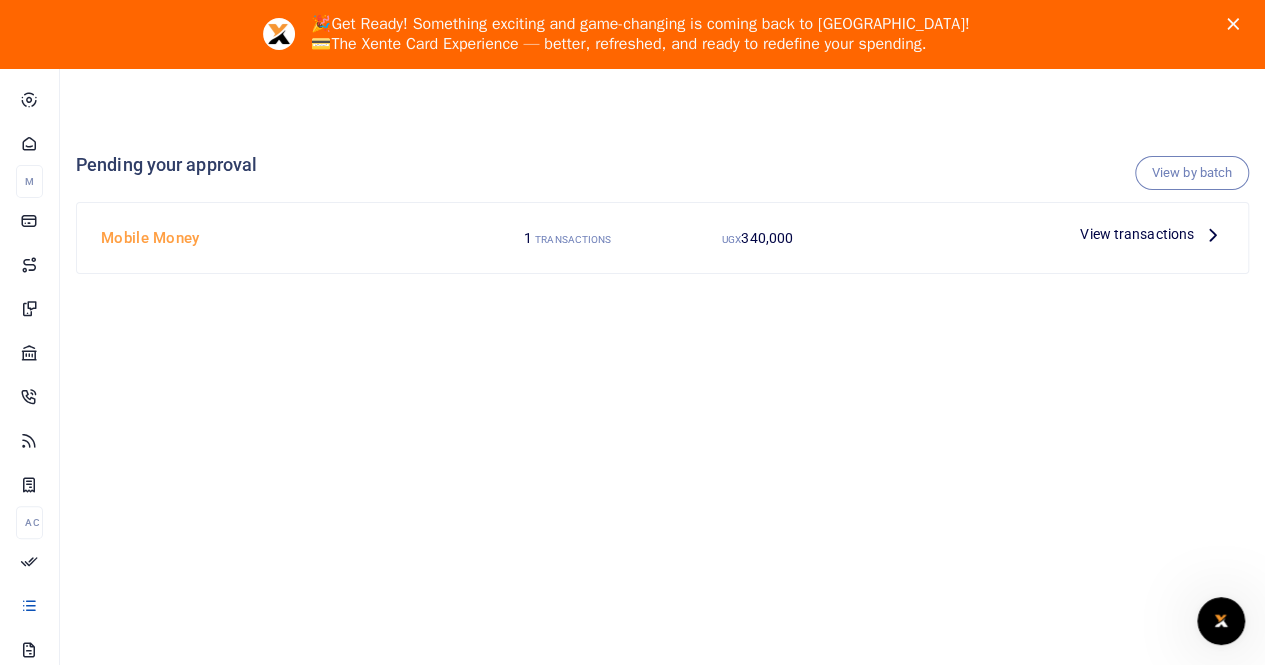 click on "View transactions" at bounding box center (1137, 234) 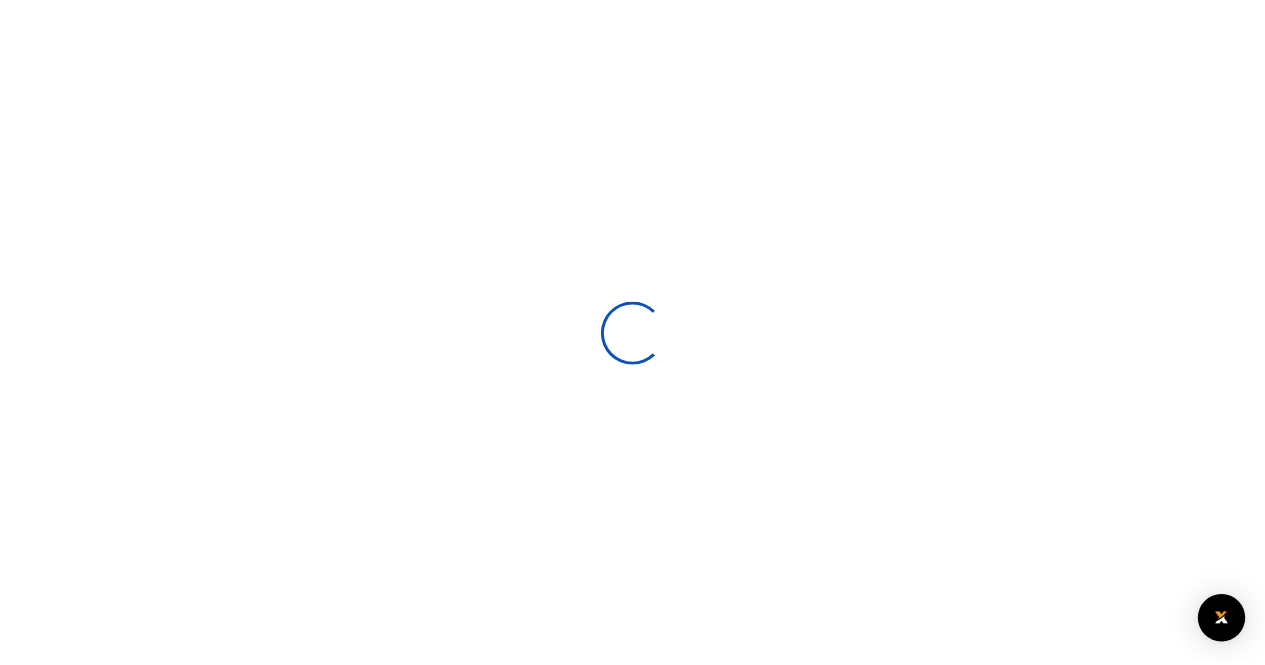 scroll, scrollTop: 0, scrollLeft: 0, axis: both 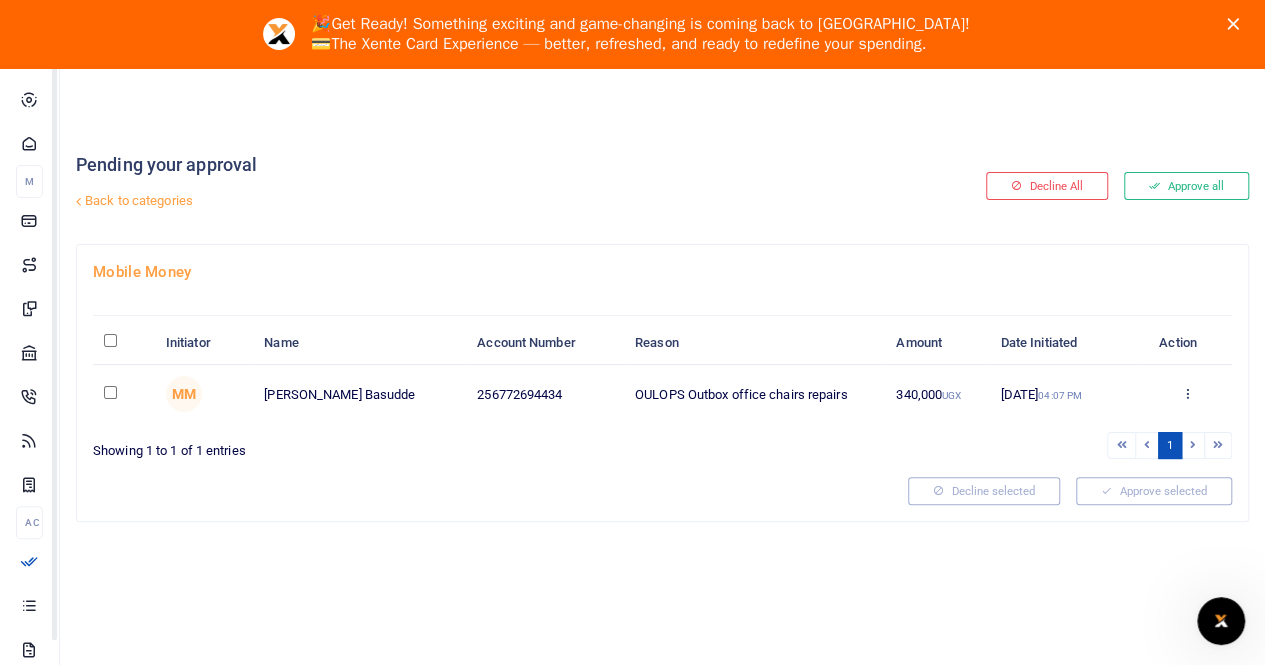 click at bounding box center [110, 392] 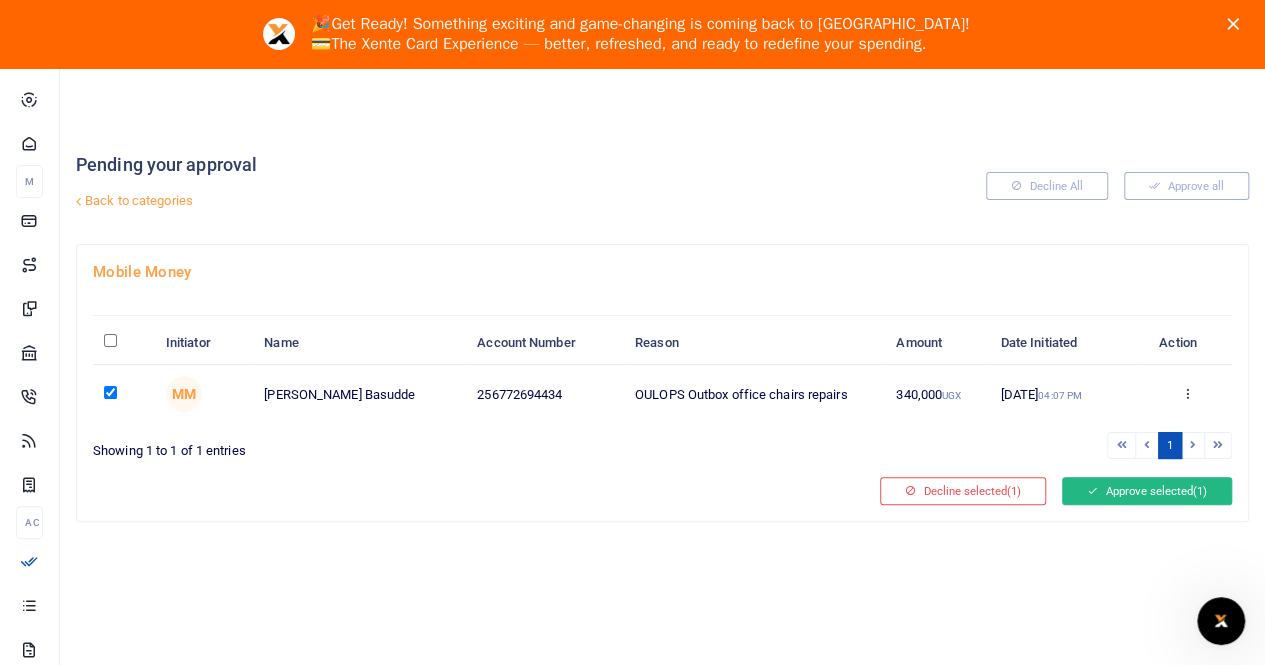 click on "Approve selected  (1)" at bounding box center (1147, 491) 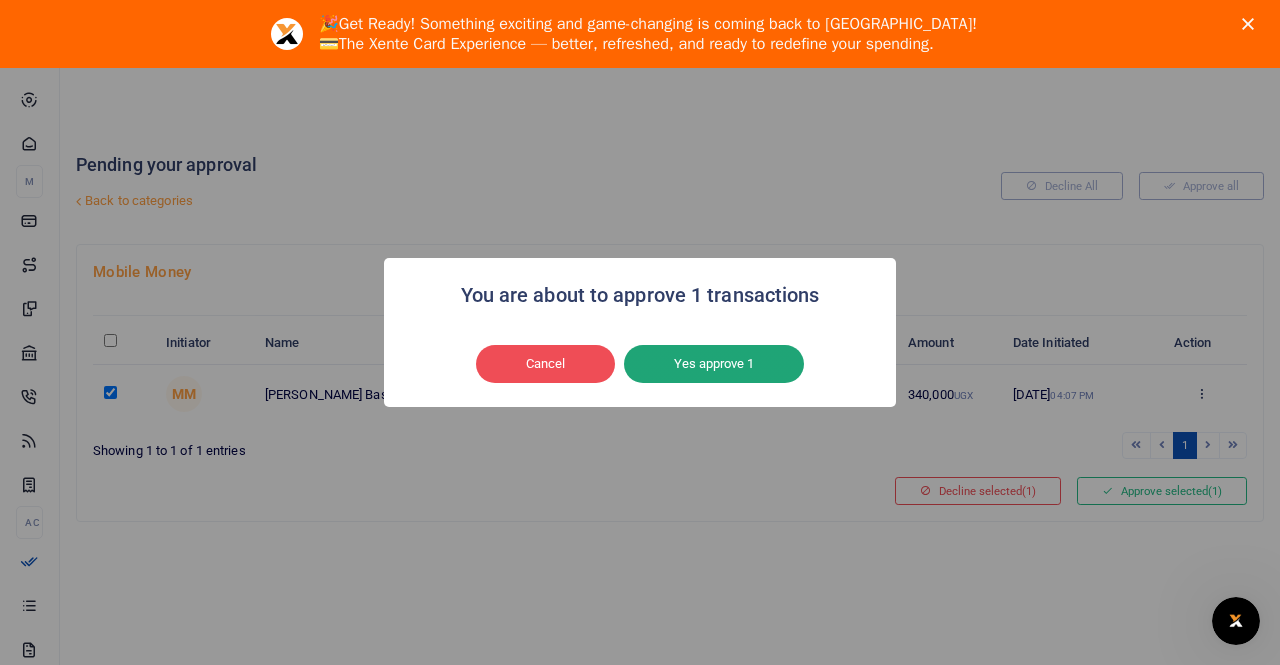 click on "Yes approve 1" at bounding box center [714, 364] 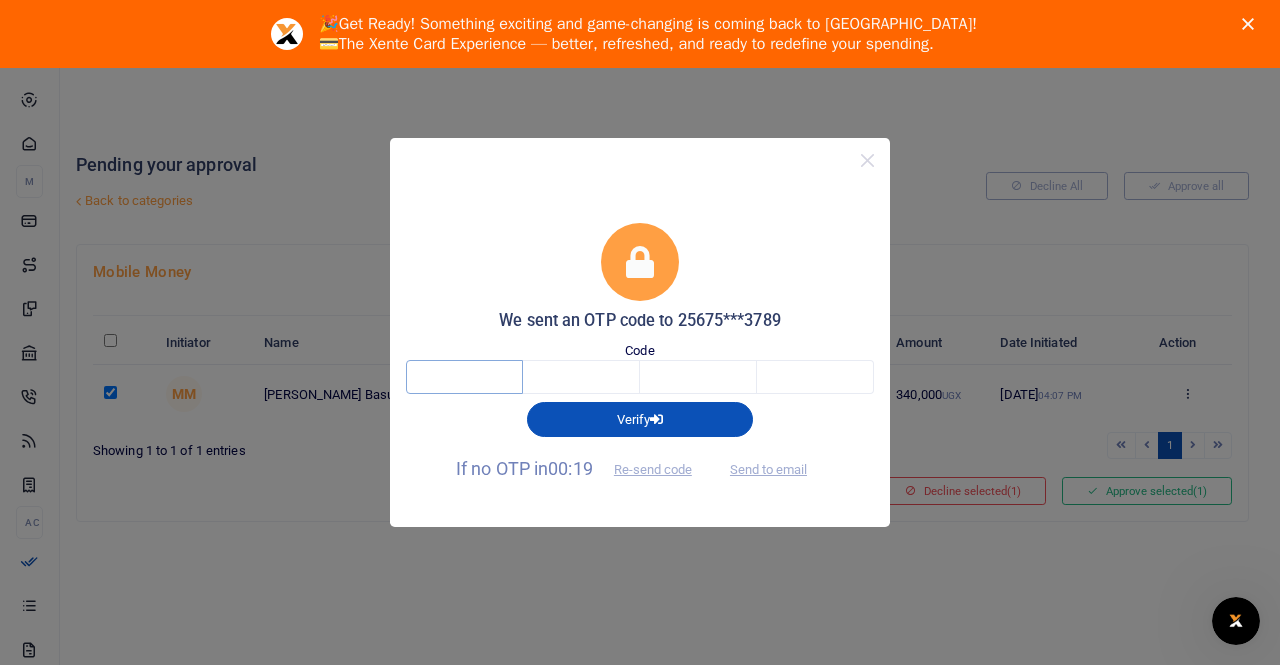 click at bounding box center (464, 377) 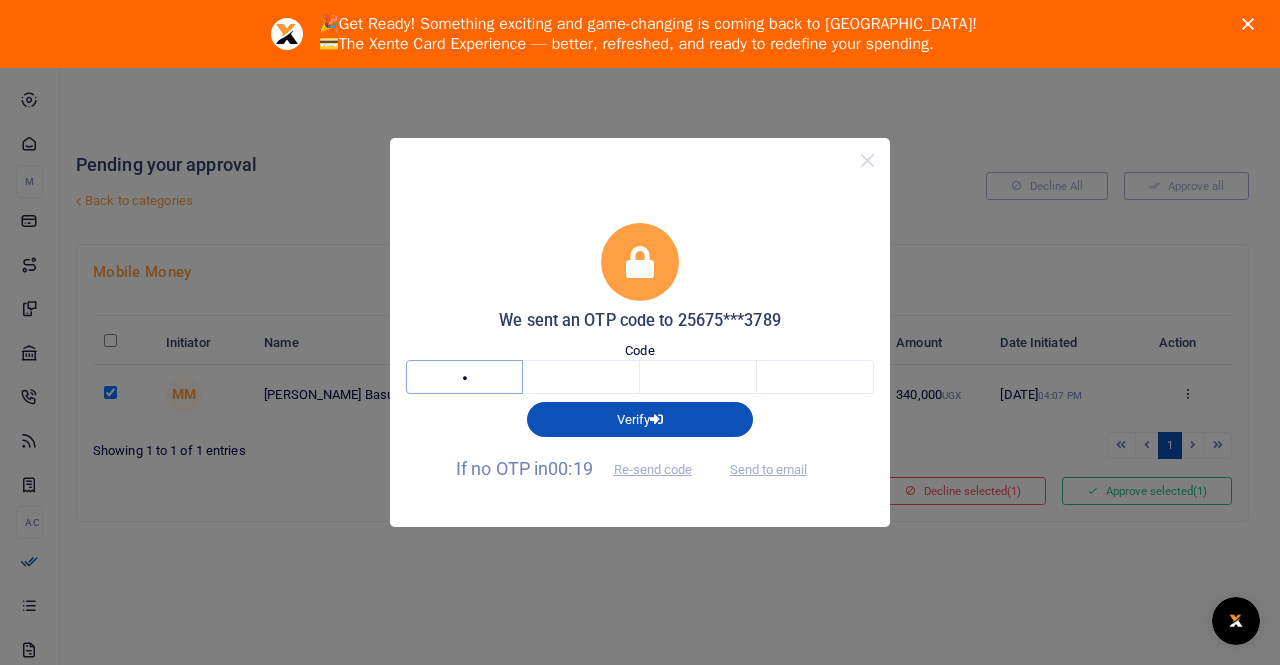 type on "8" 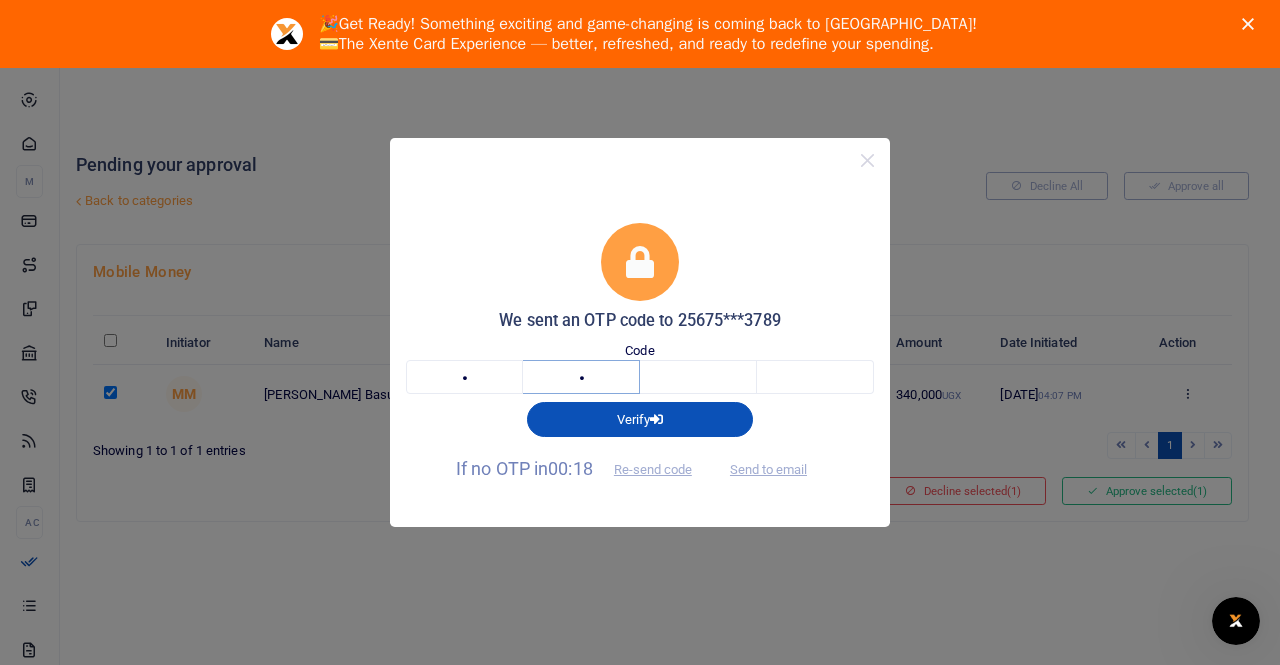type on "4" 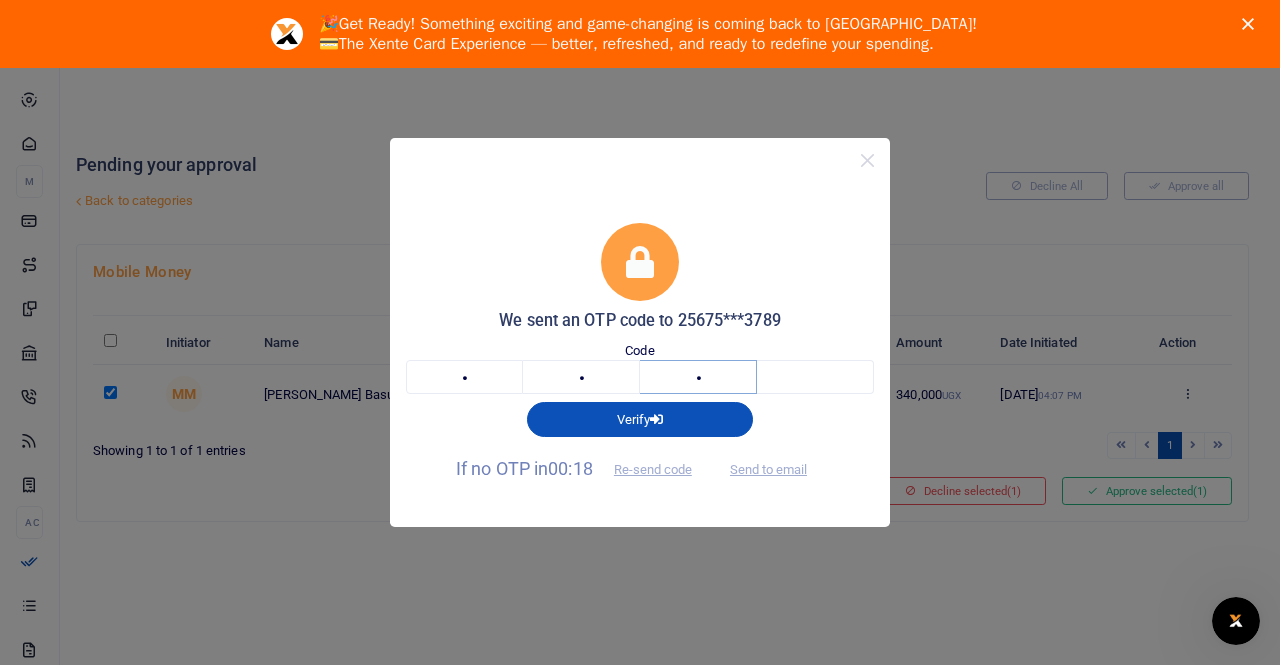 type on "3" 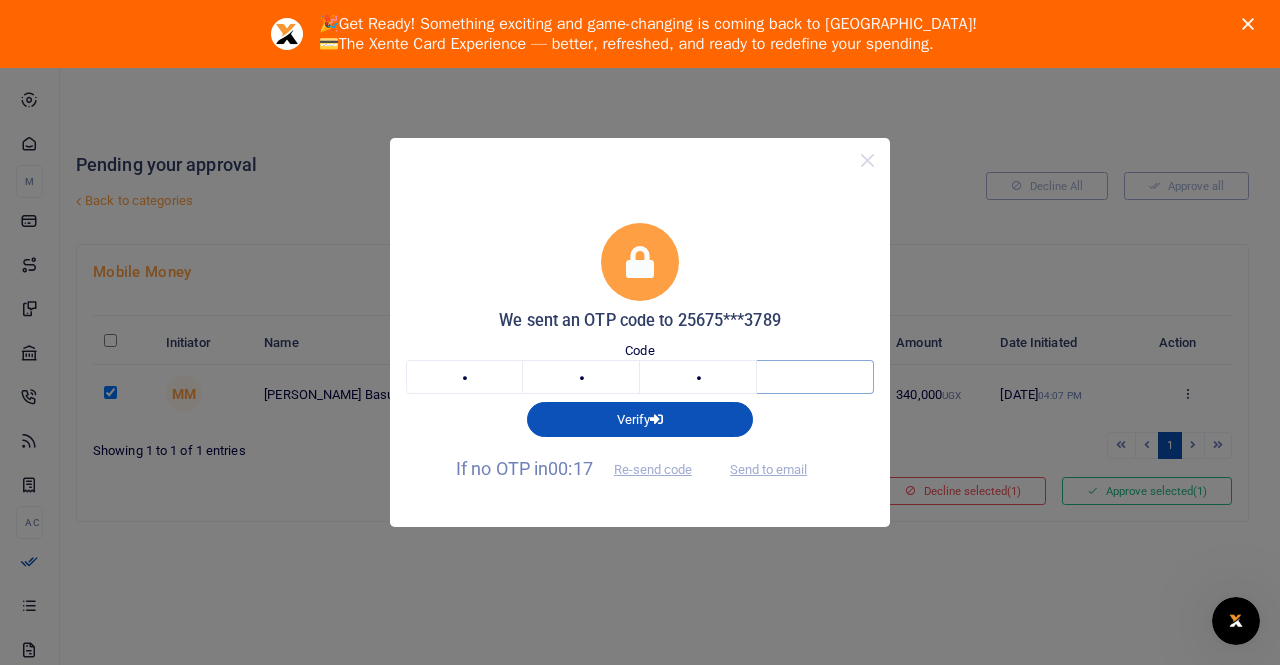 type on "6" 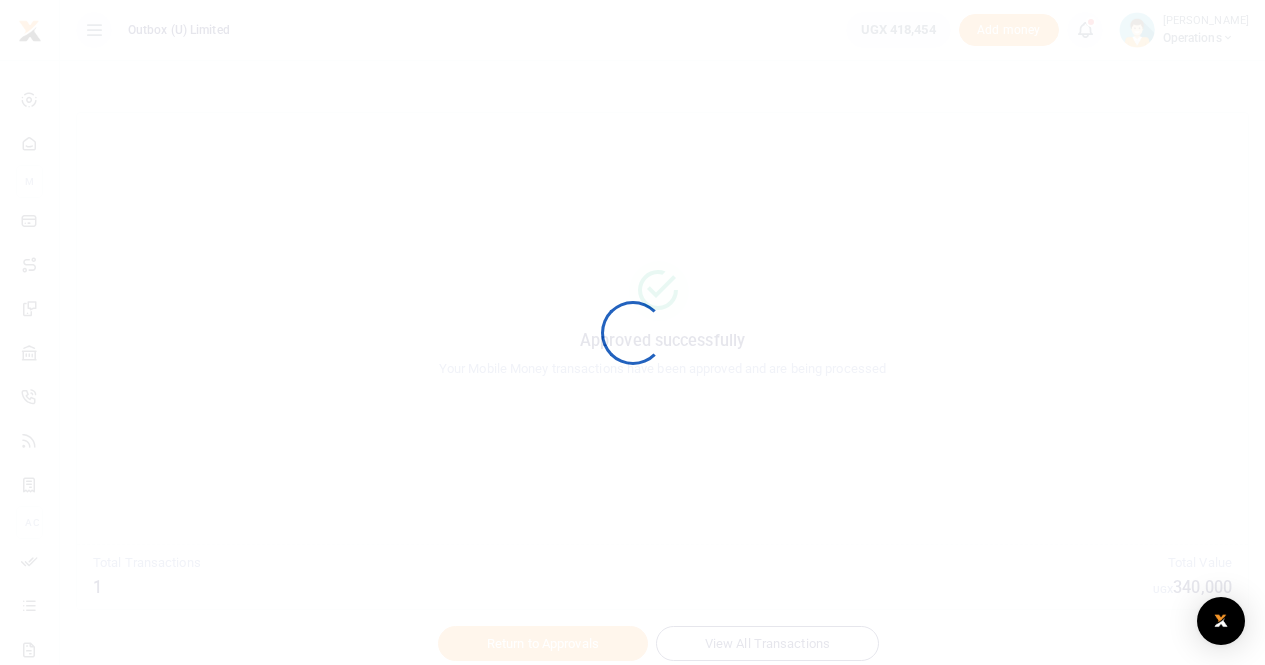 scroll, scrollTop: 0, scrollLeft: 0, axis: both 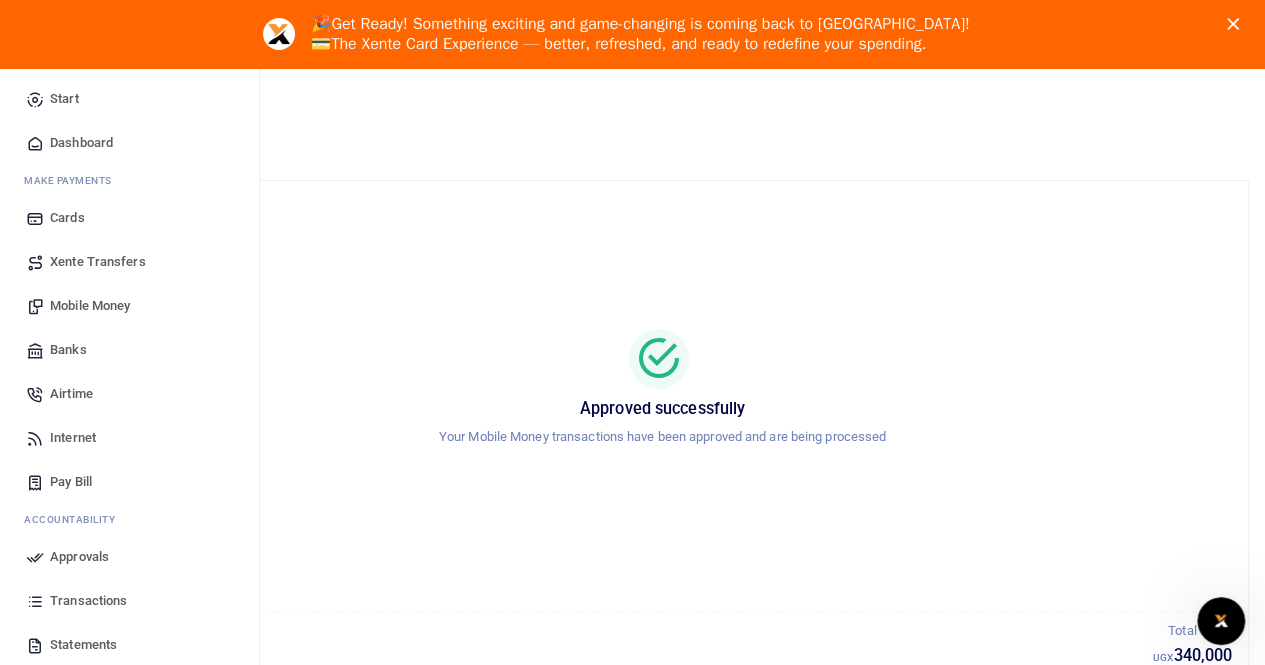 click on "Dashboard" at bounding box center (81, 143) 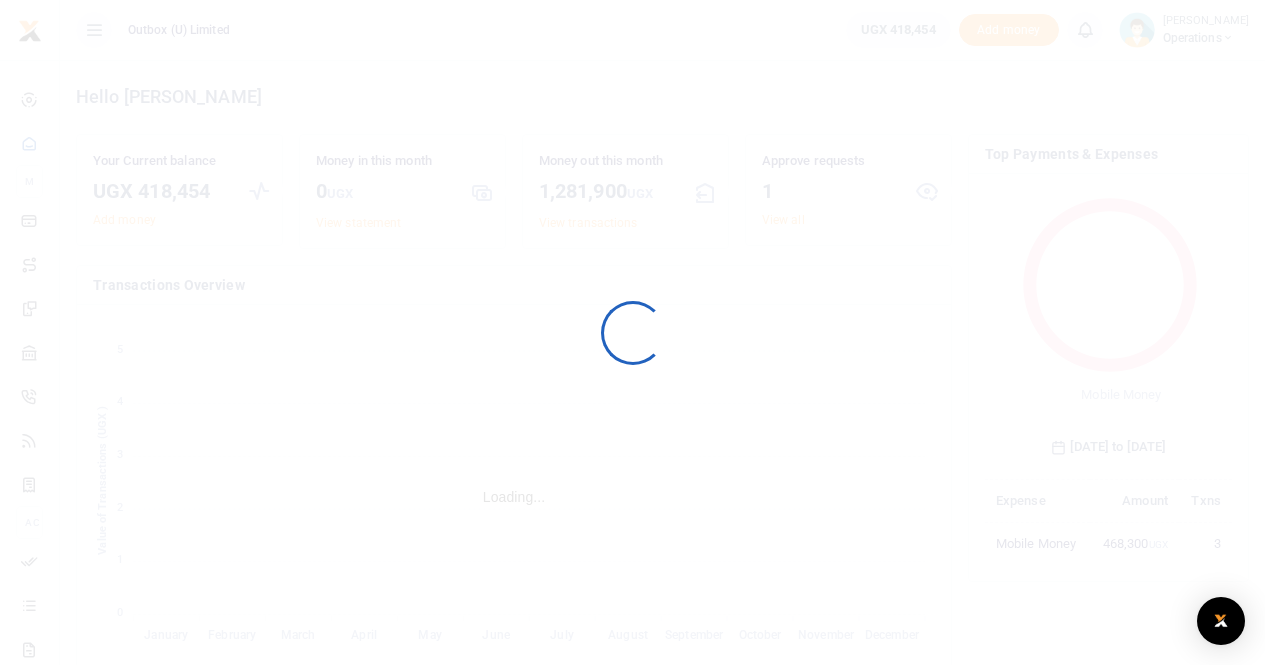 scroll, scrollTop: 0, scrollLeft: 0, axis: both 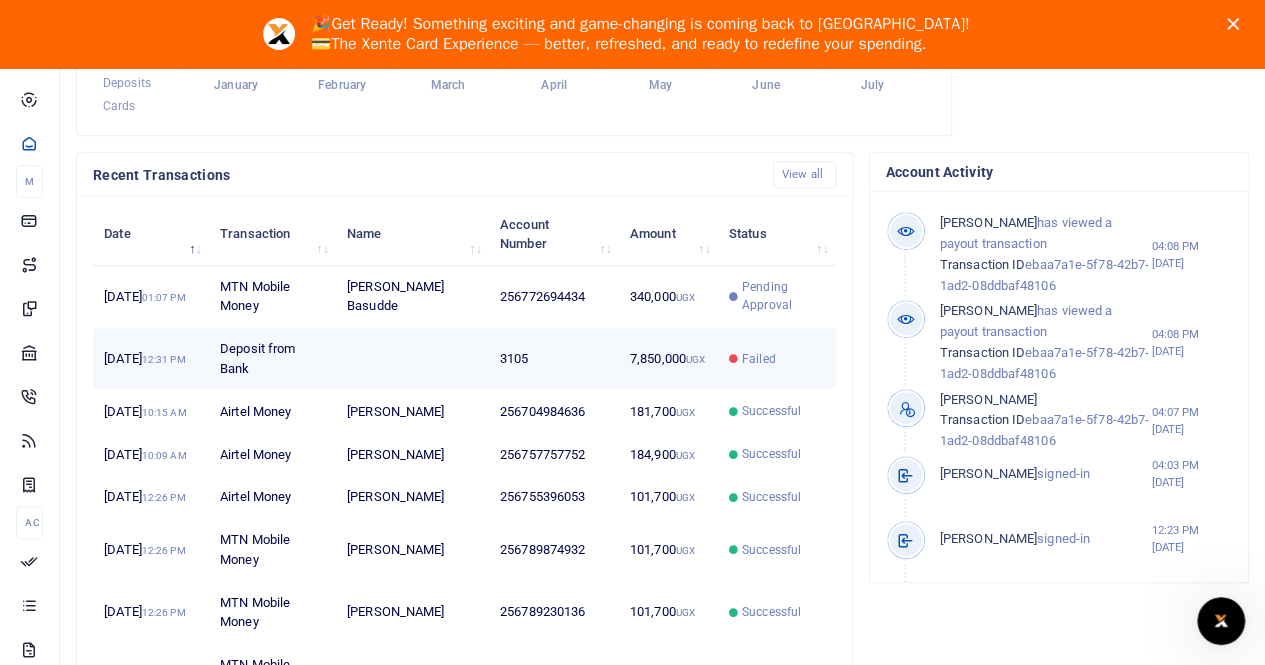 click on "7,850,000 UGX" at bounding box center (668, 359) 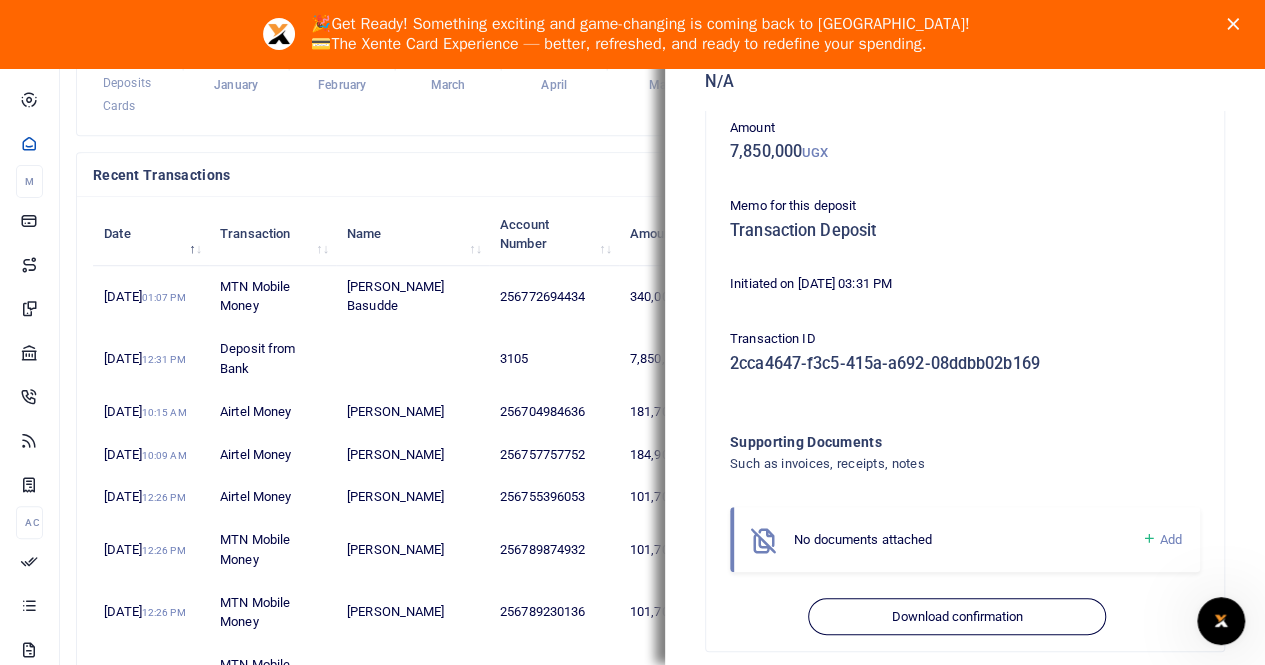 scroll, scrollTop: 0, scrollLeft: 0, axis: both 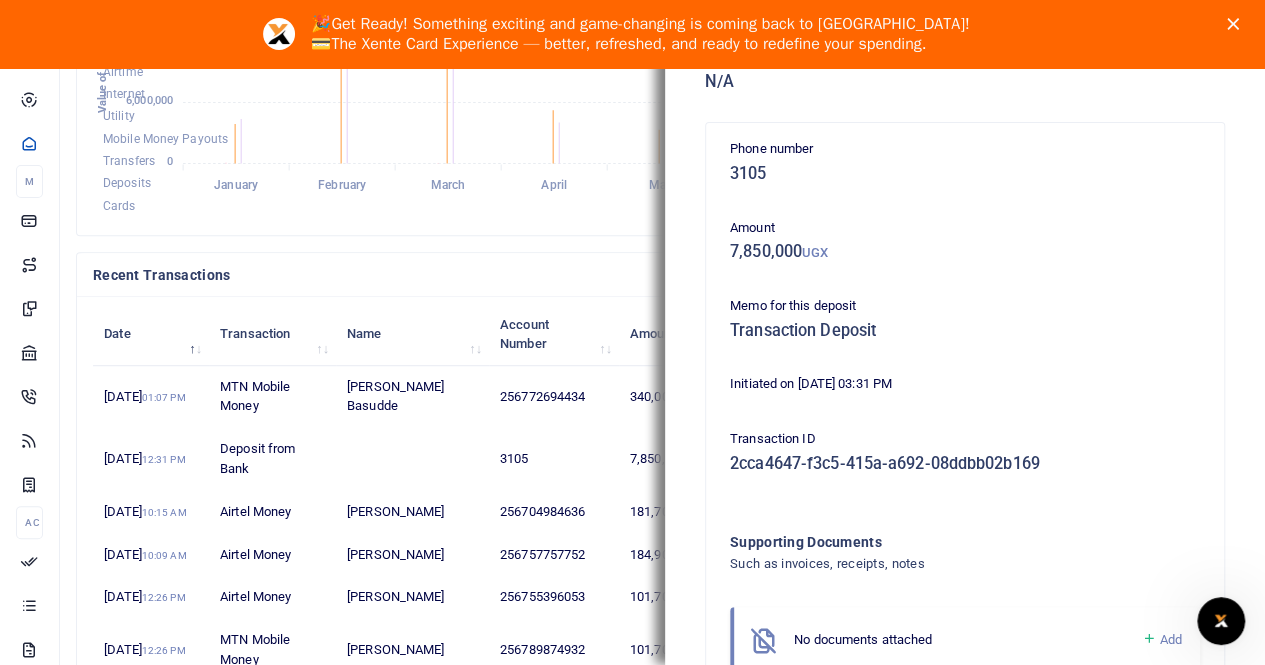 click on "Recent Transactions
View all" at bounding box center (464, 275) 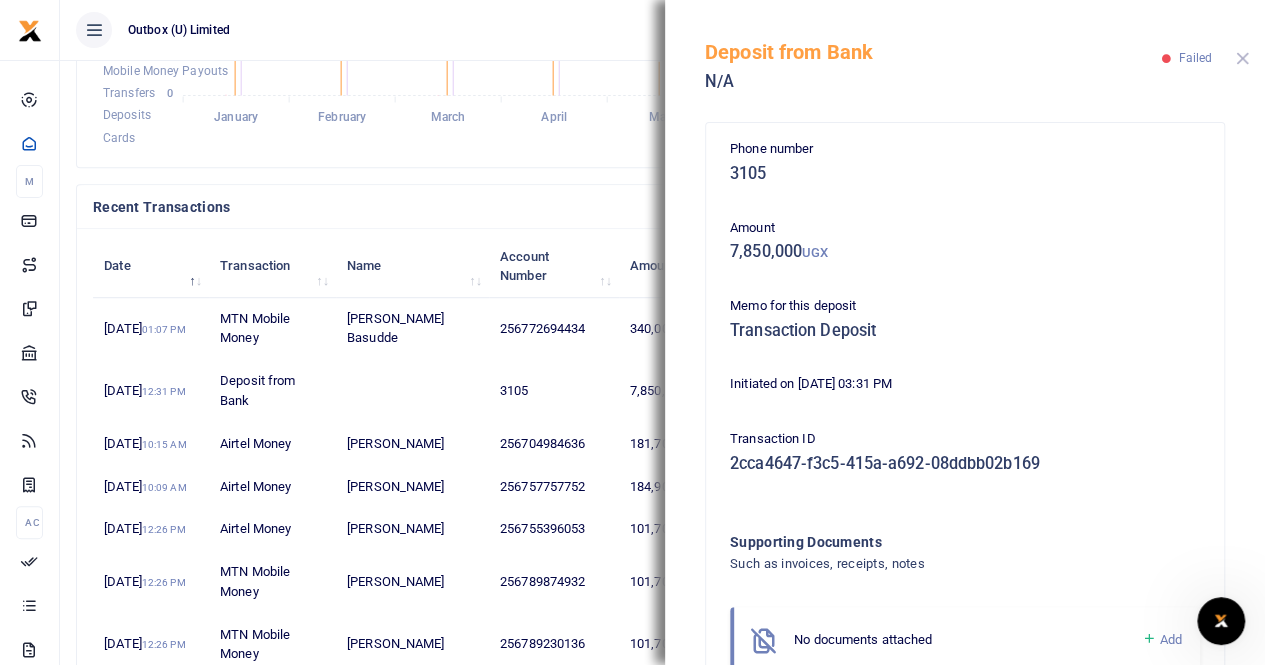 click at bounding box center (1242, 58) 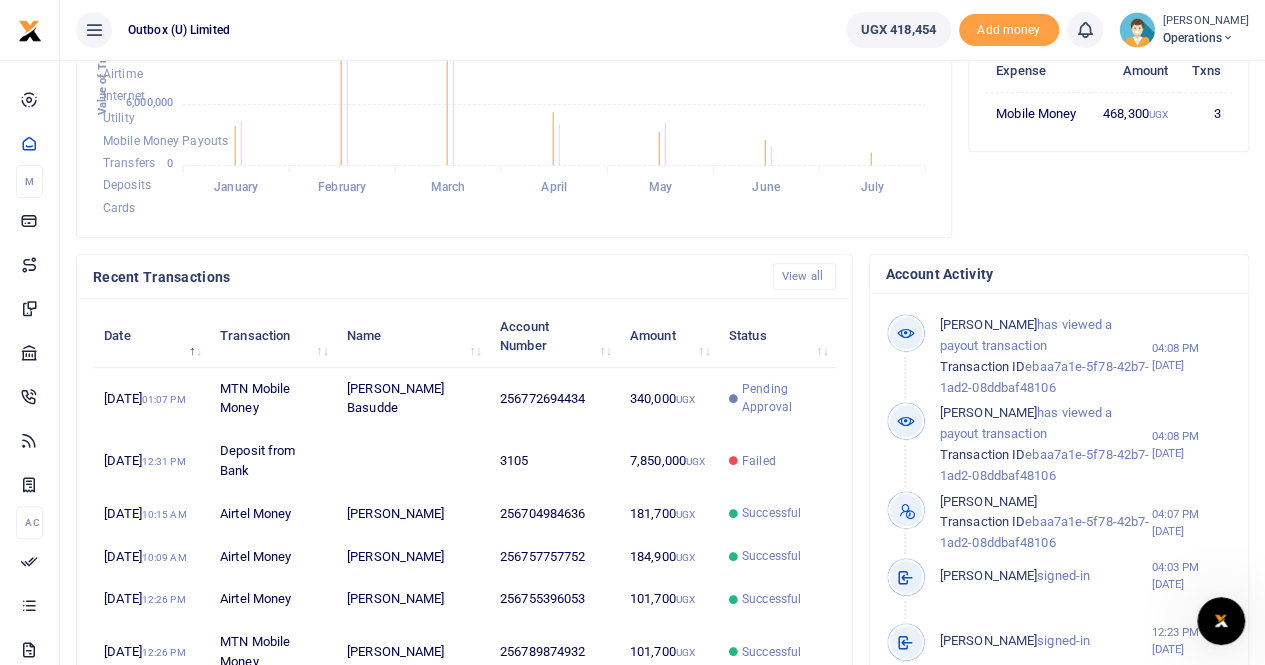 scroll, scrollTop: 400, scrollLeft: 0, axis: vertical 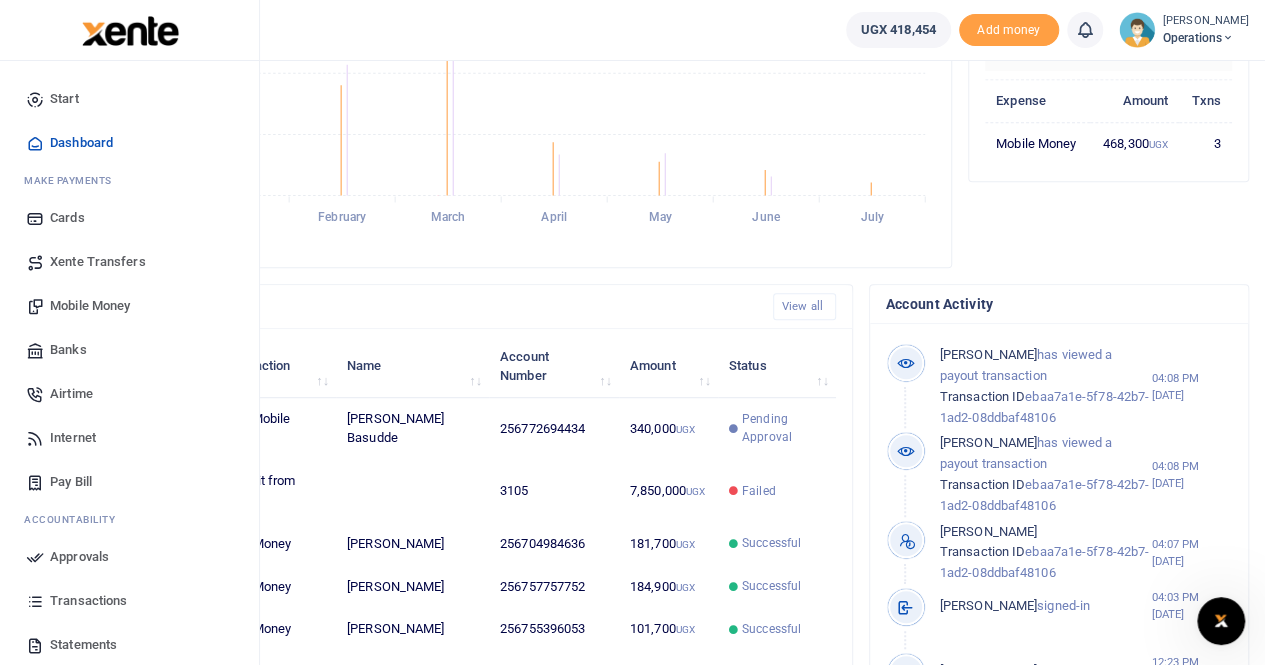 click on "Dashboard" at bounding box center (81, 143) 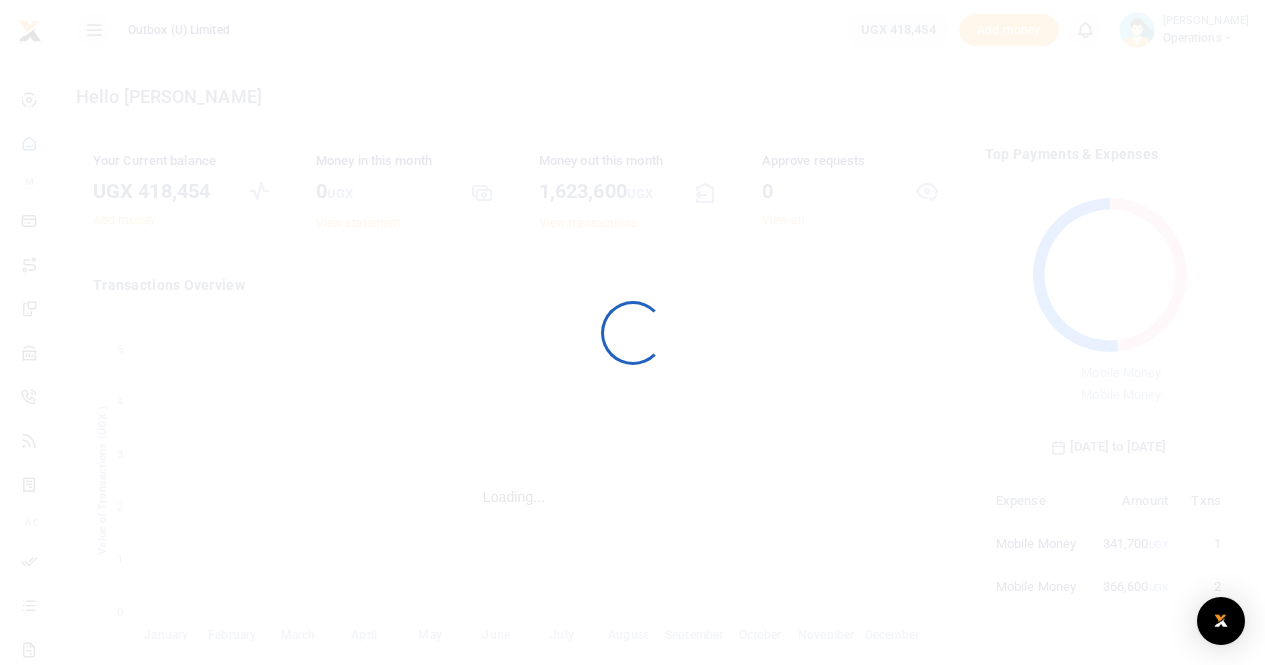 scroll, scrollTop: 0, scrollLeft: 0, axis: both 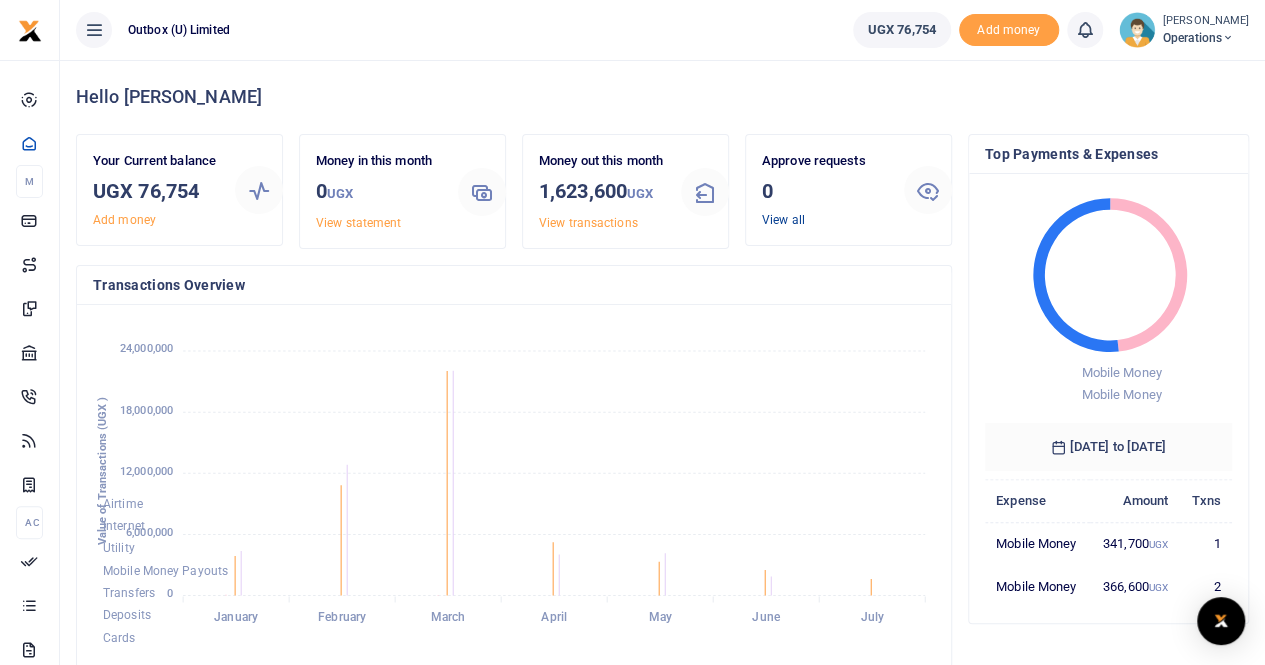 click on "View all" at bounding box center (783, 220) 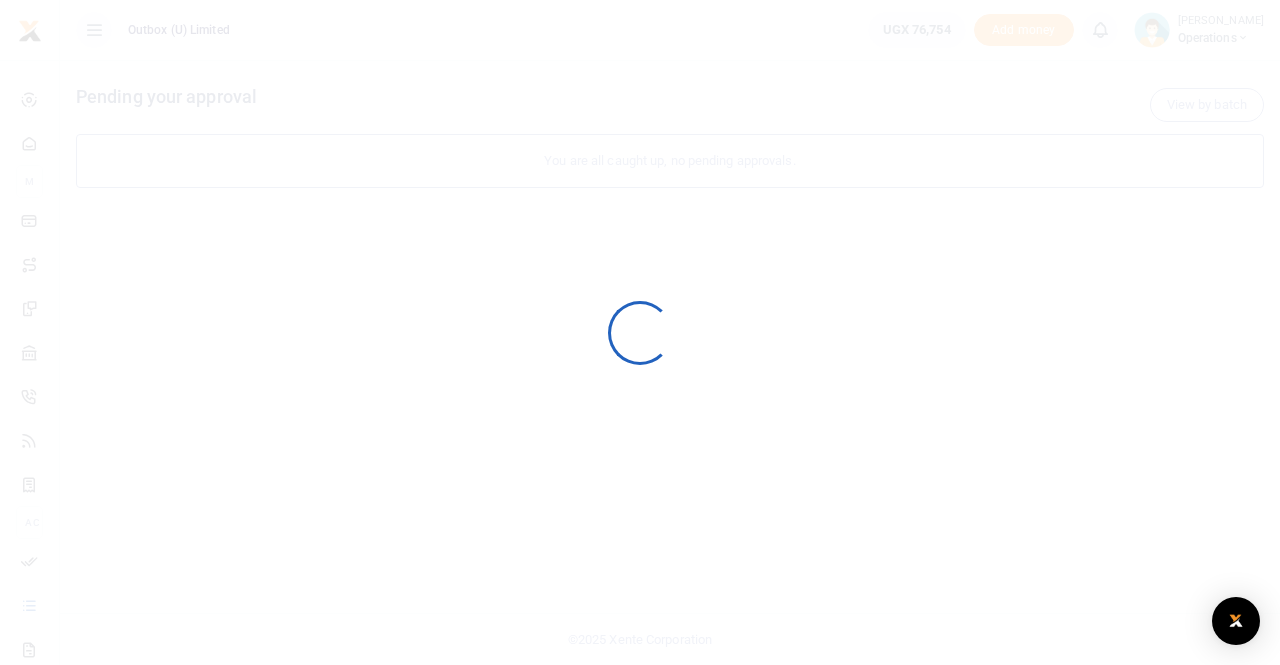 scroll, scrollTop: 0, scrollLeft: 0, axis: both 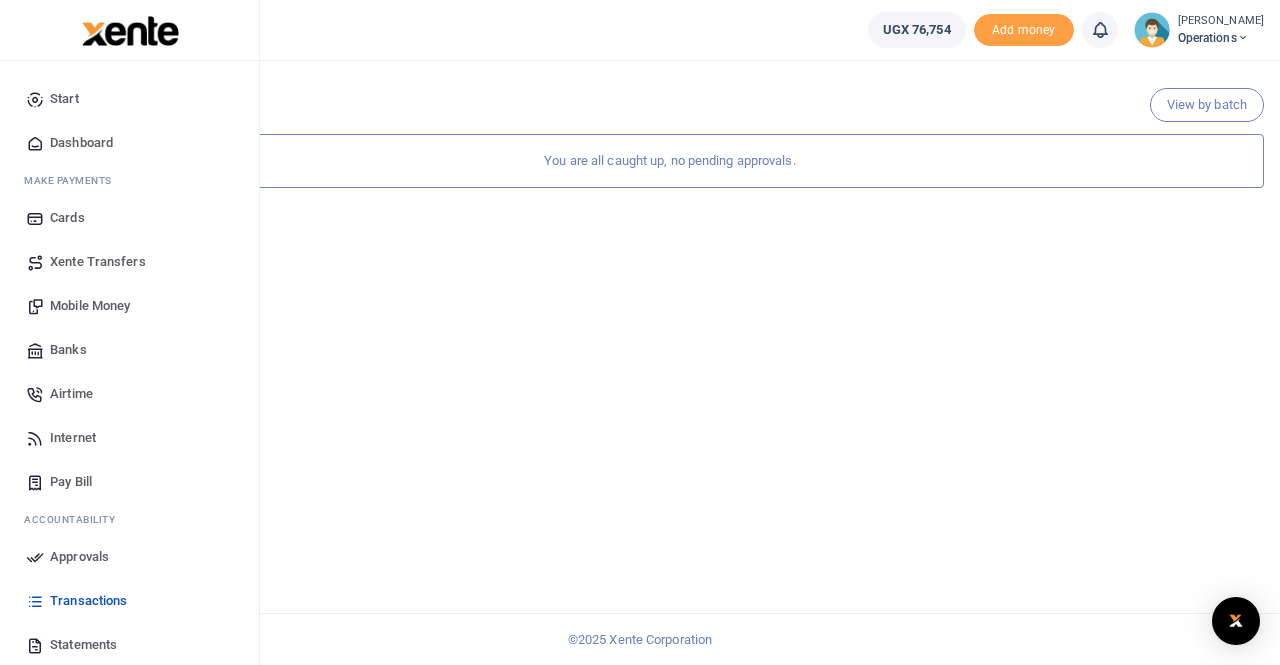 click on "Dashboard" at bounding box center [81, 143] 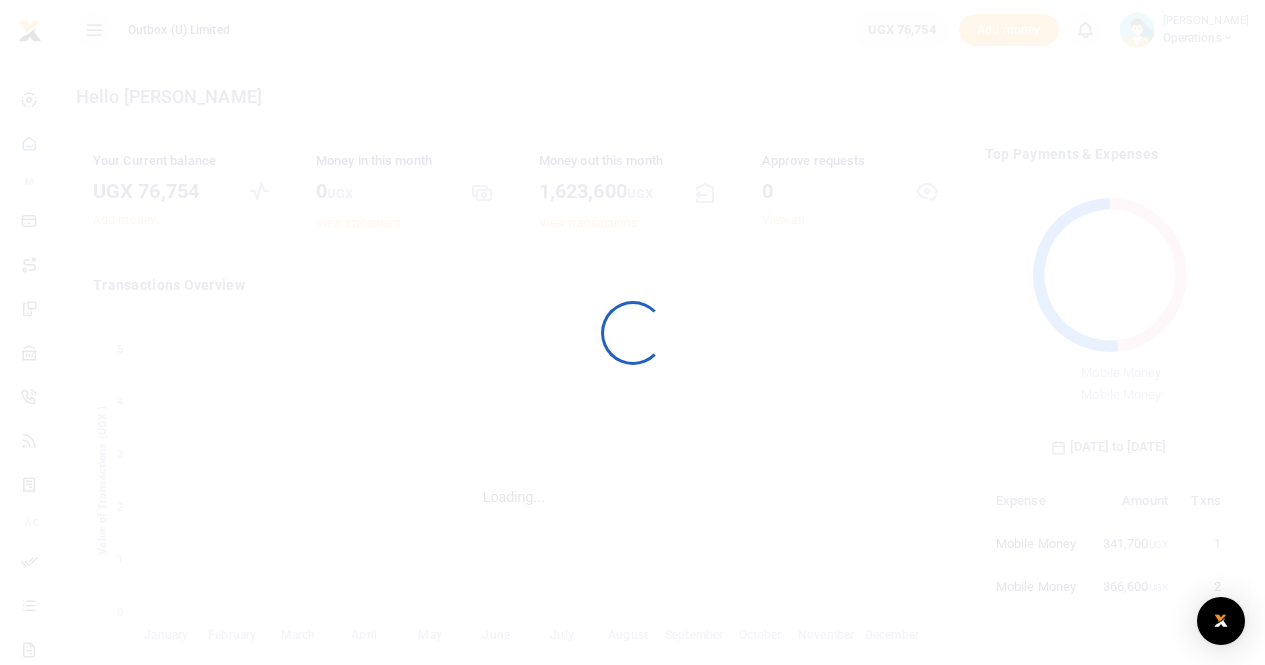 scroll, scrollTop: 0, scrollLeft: 0, axis: both 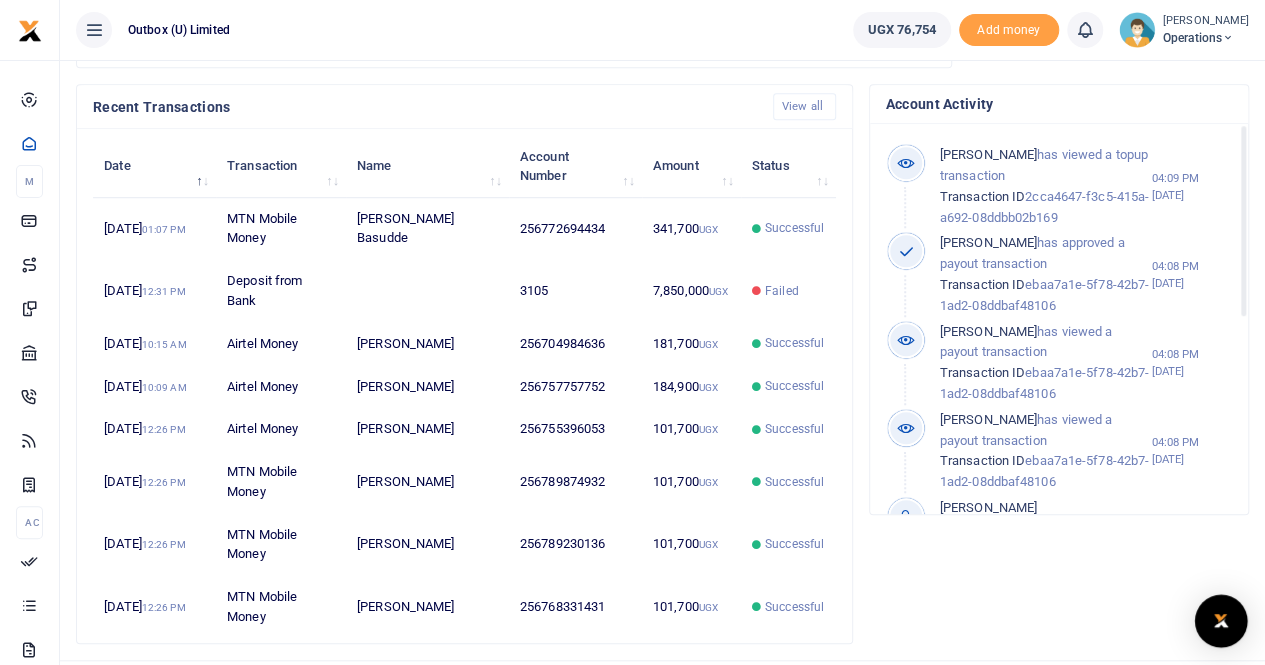 click at bounding box center [1221, 621] 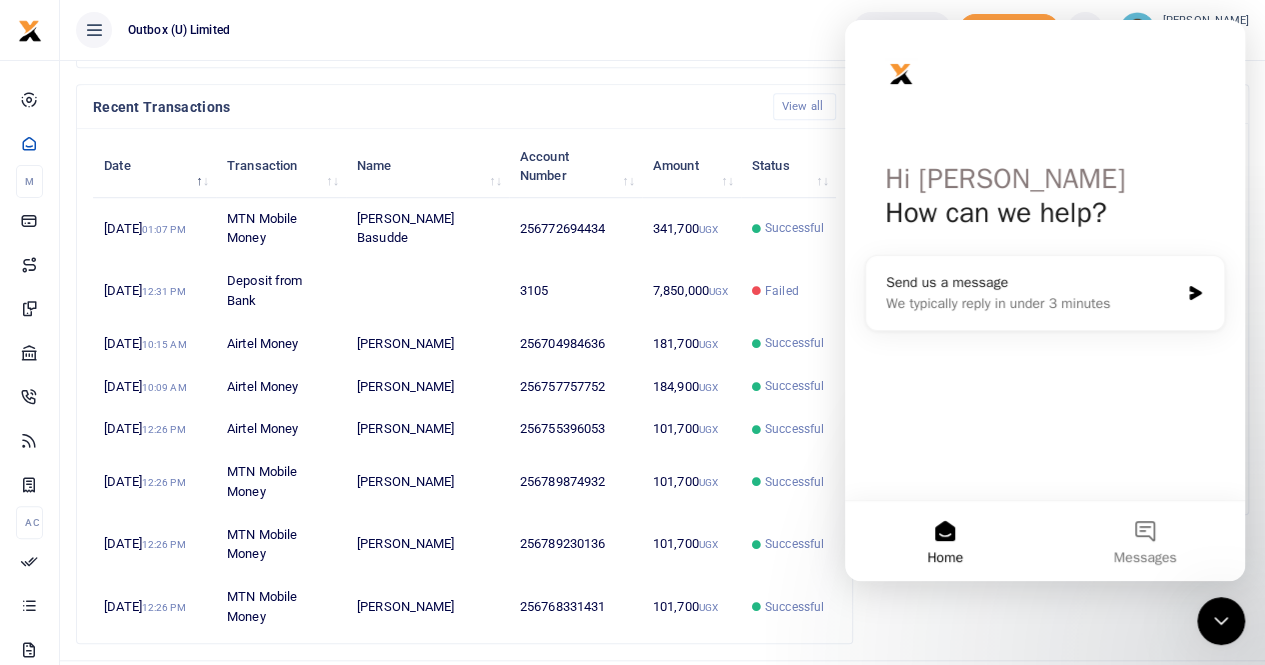scroll, scrollTop: 0, scrollLeft: 0, axis: both 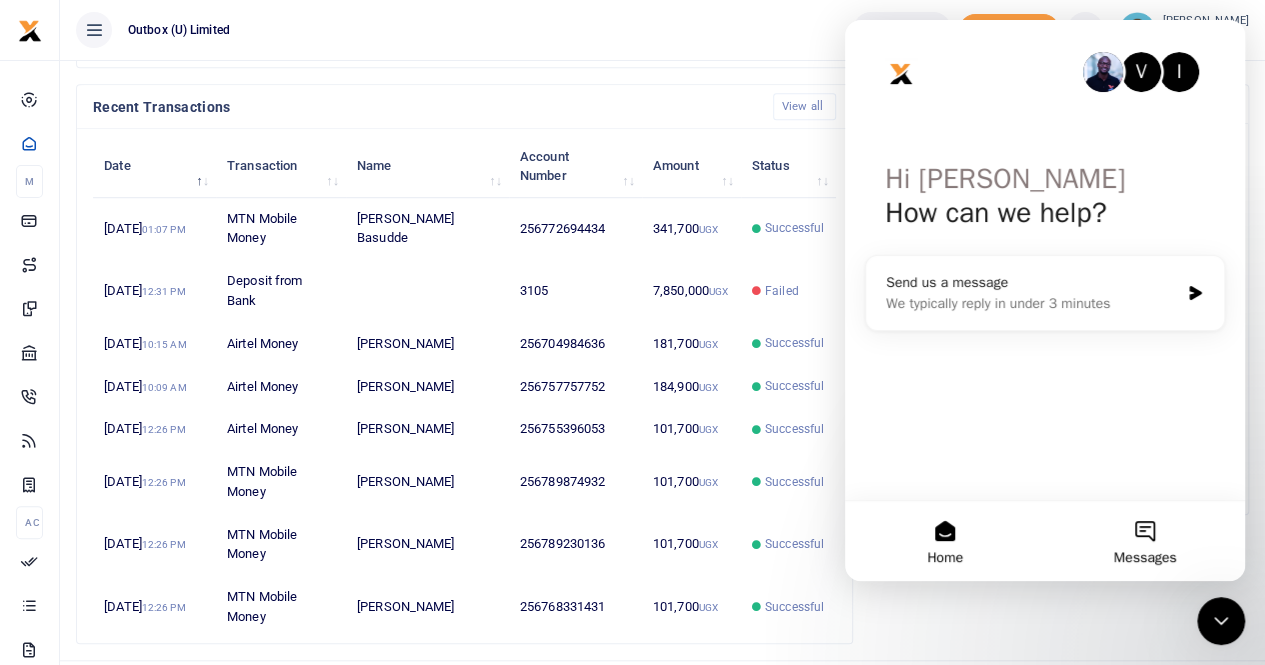 click on "Messages" at bounding box center [1145, 541] 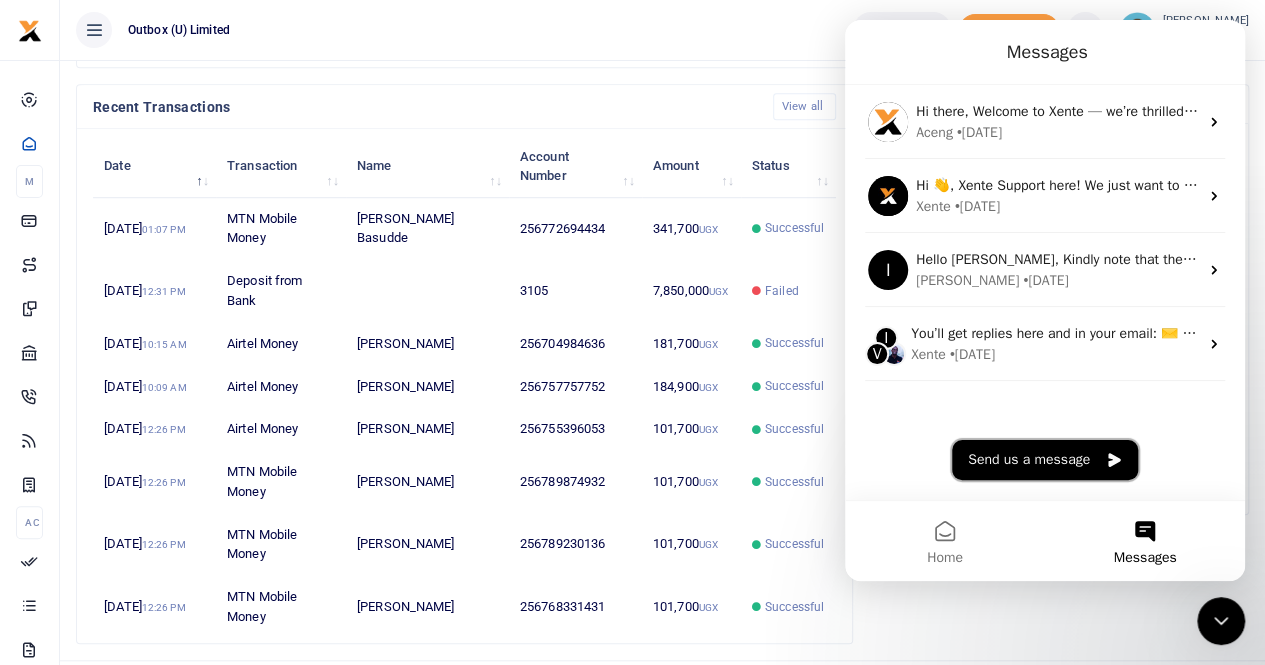 click on "Send us a message" at bounding box center [1045, 460] 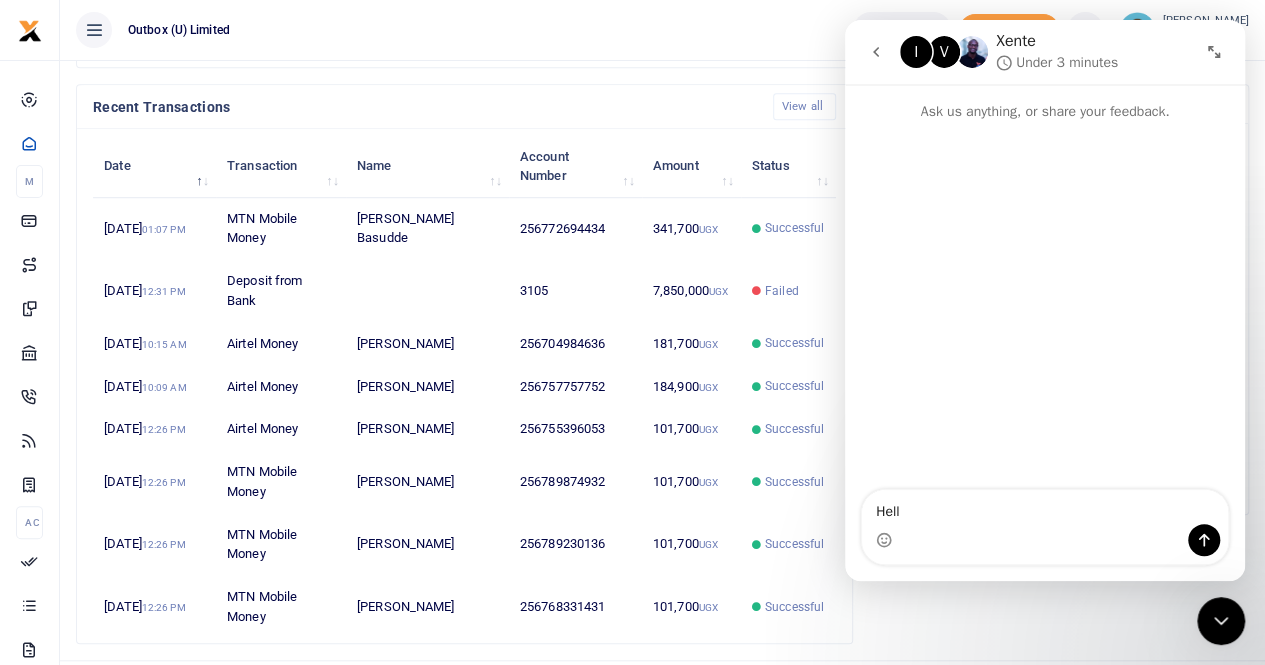 type on "Hello" 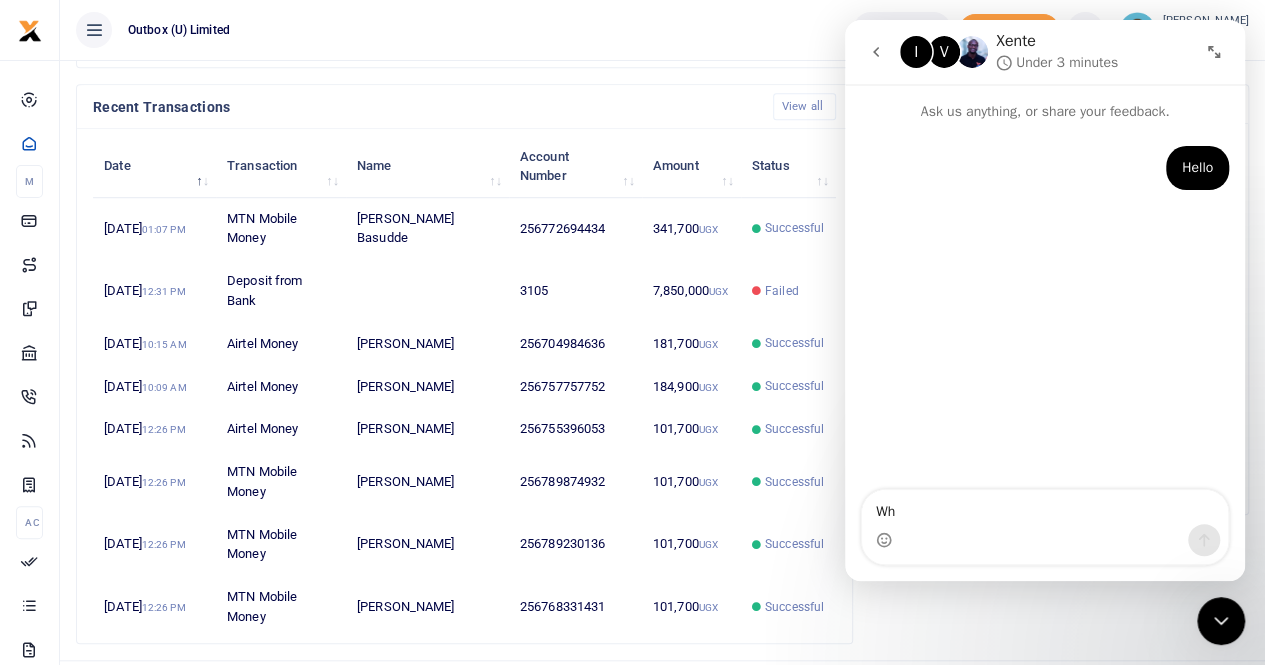 type on "Why" 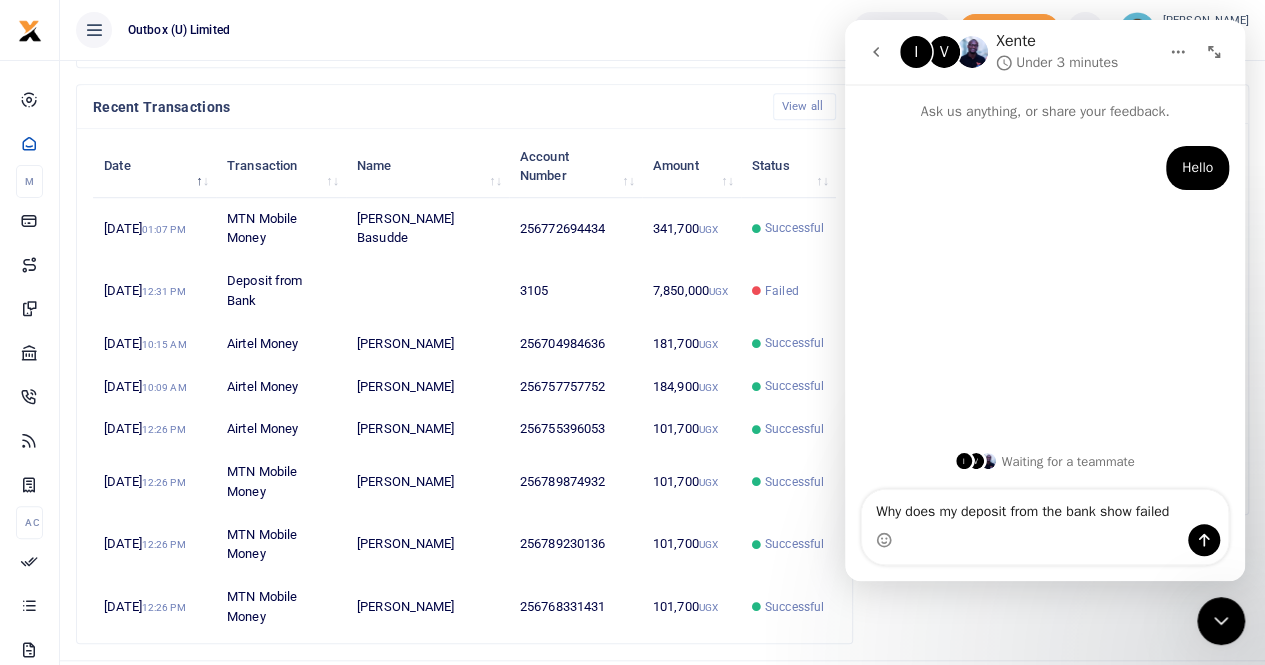 type on "Why does my deposit from the bank show failed?" 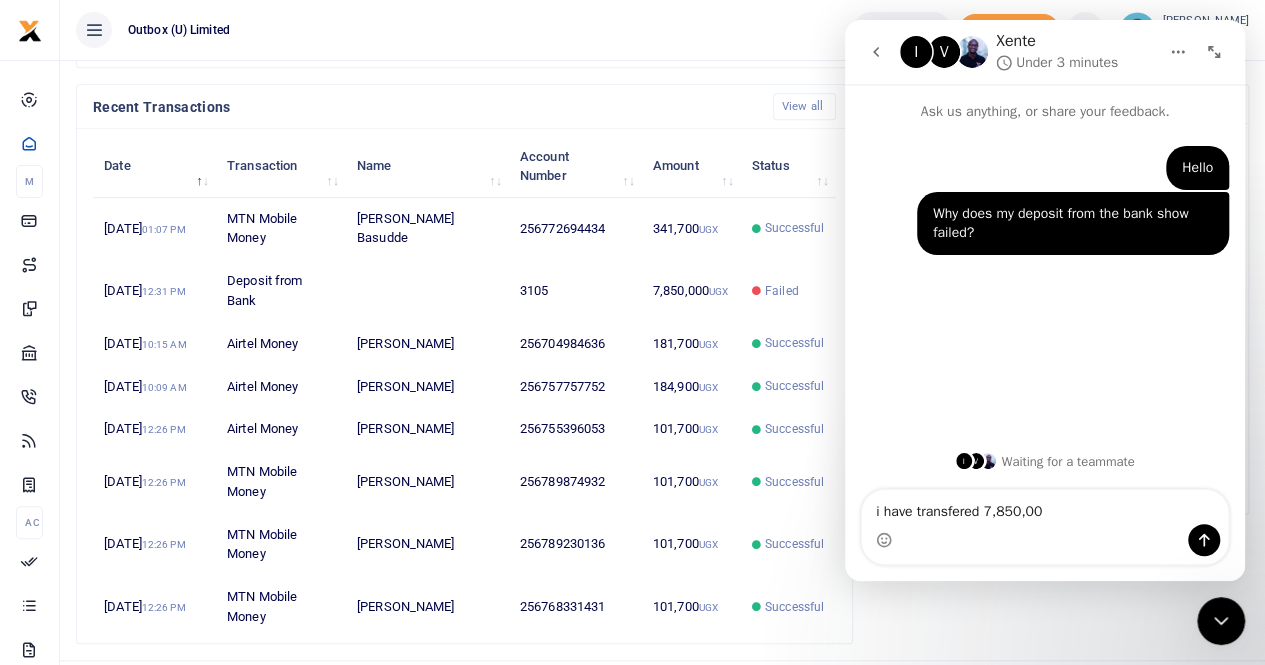 type on "i have transfered 7,850,000" 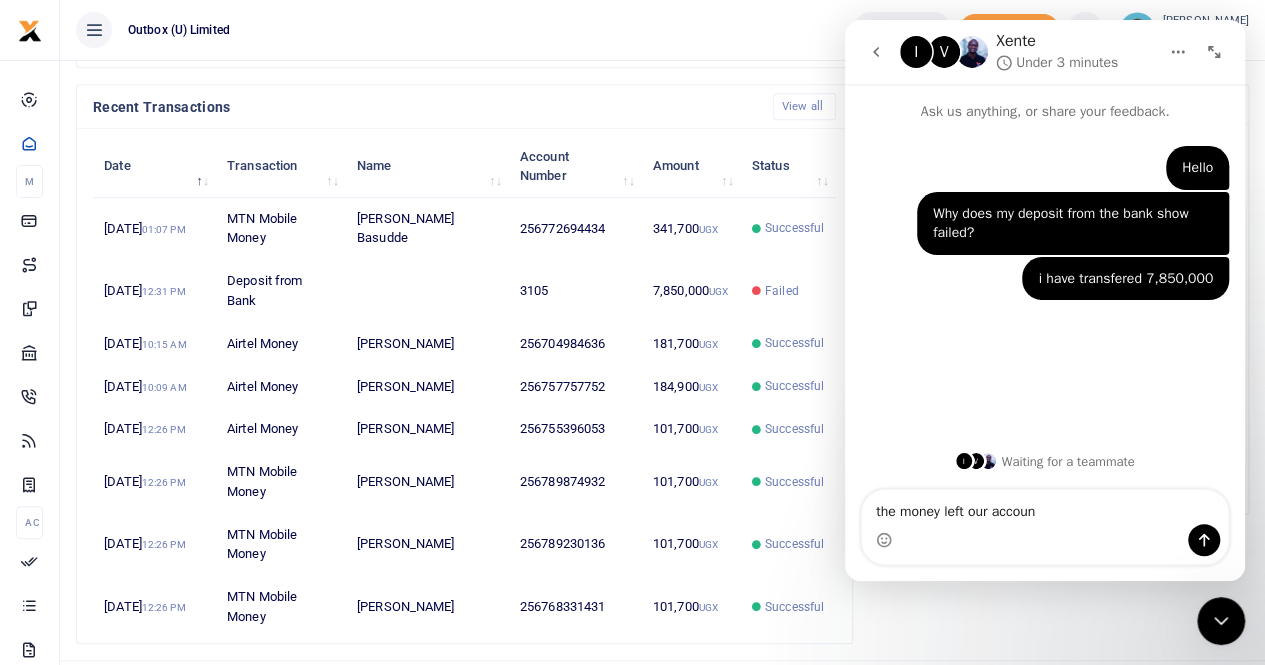 type on "the money left our account" 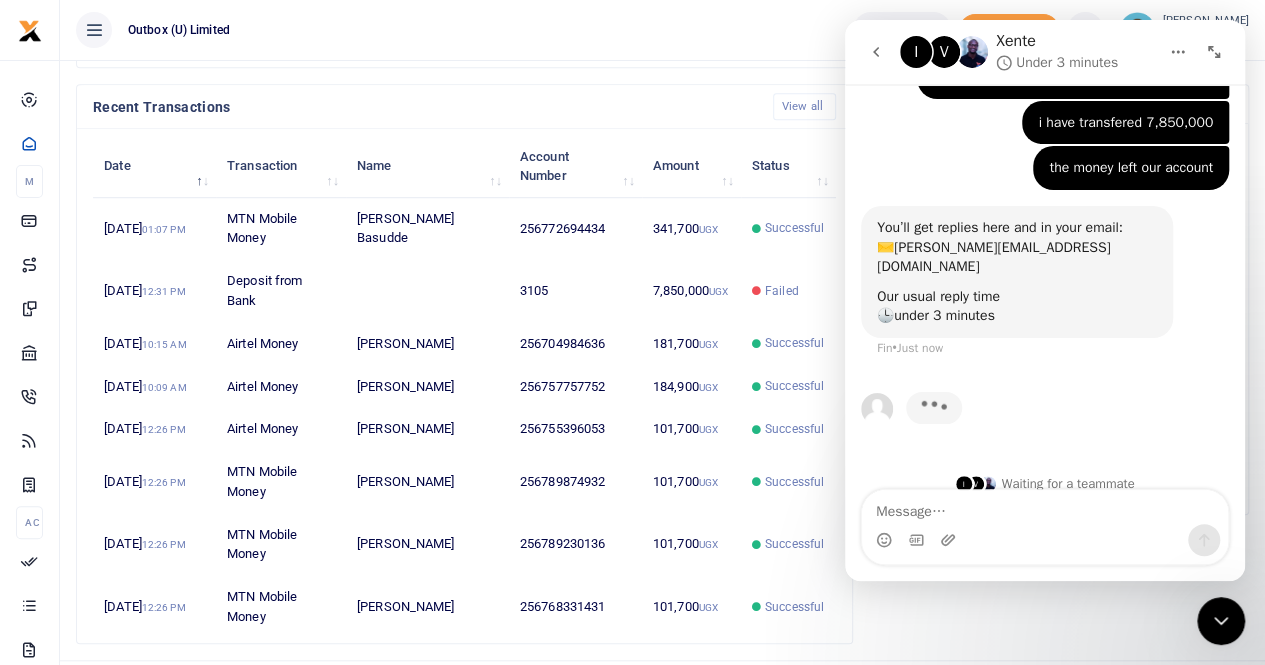 scroll, scrollTop: 158, scrollLeft: 0, axis: vertical 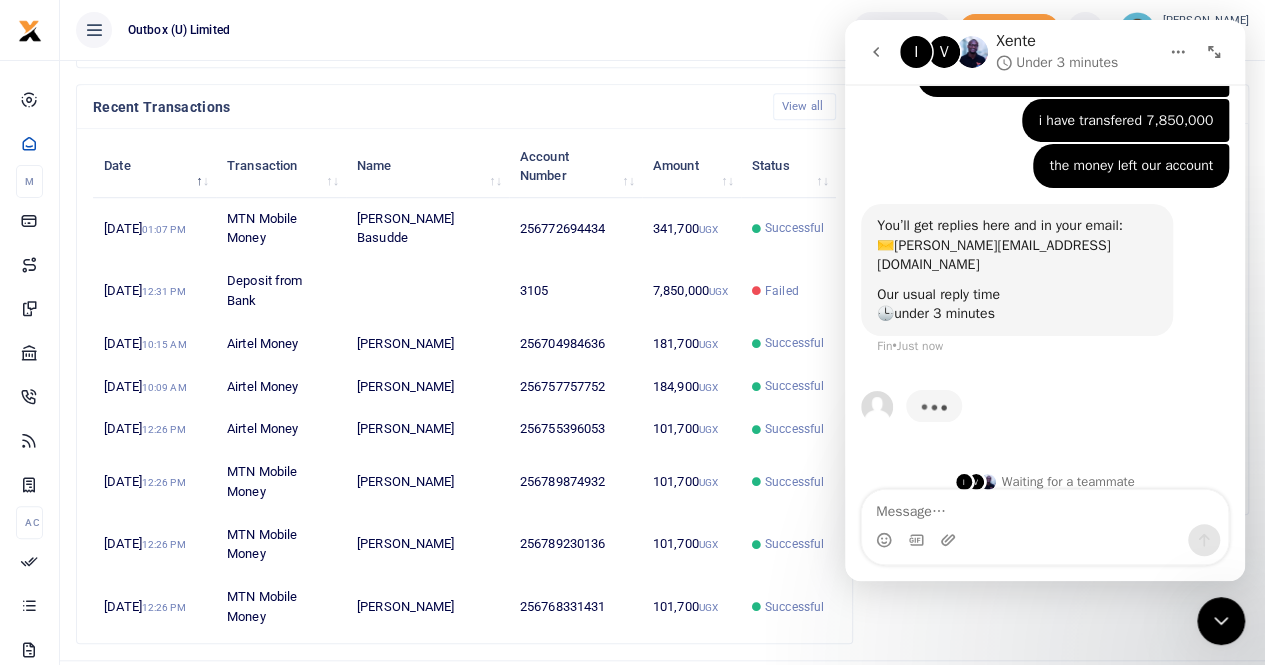 type 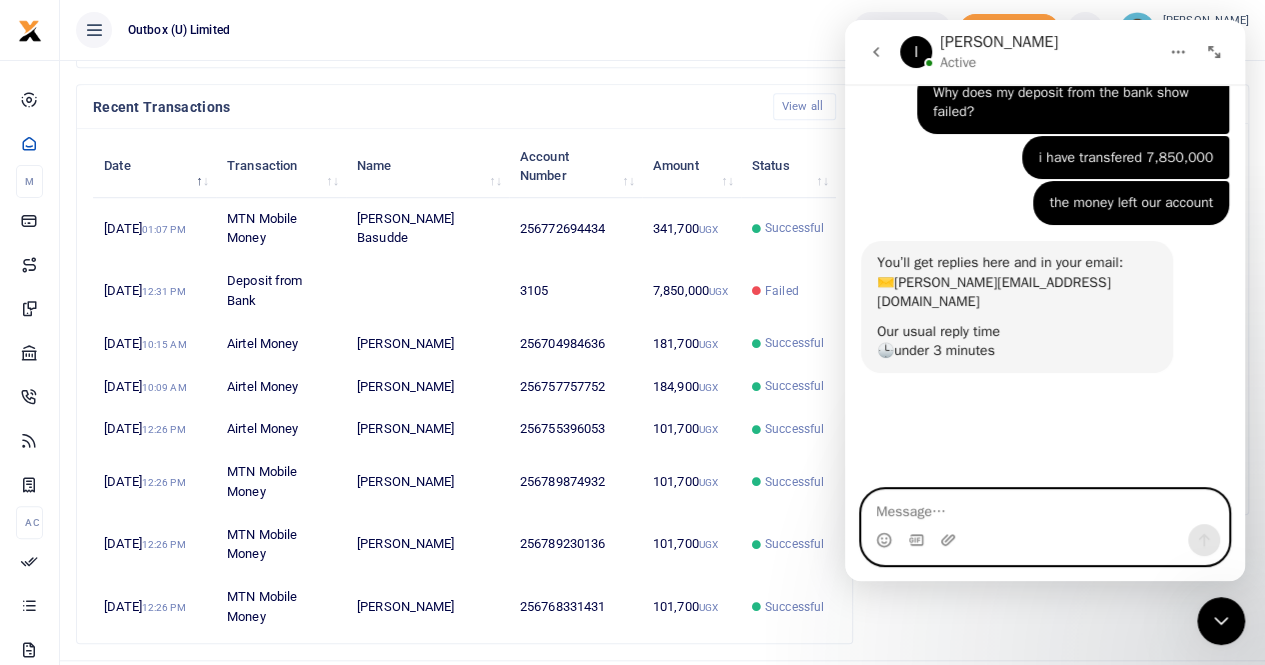 scroll, scrollTop: 124, scrollLeft: 0, axis: vertical 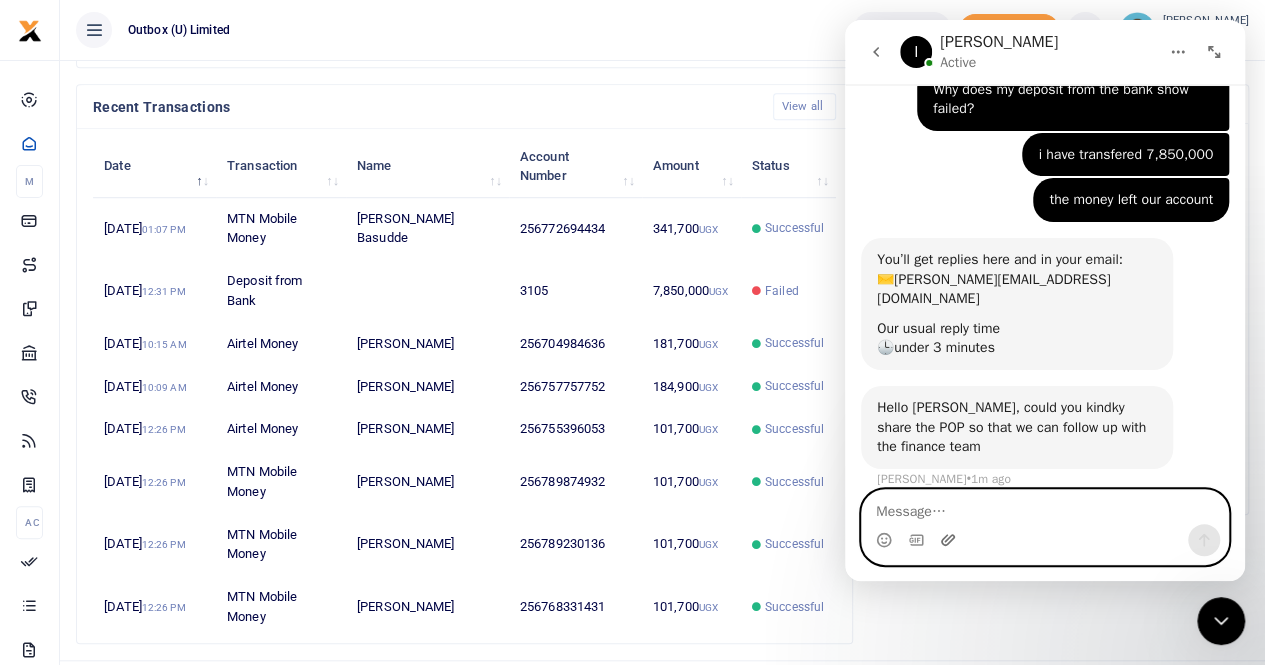 click 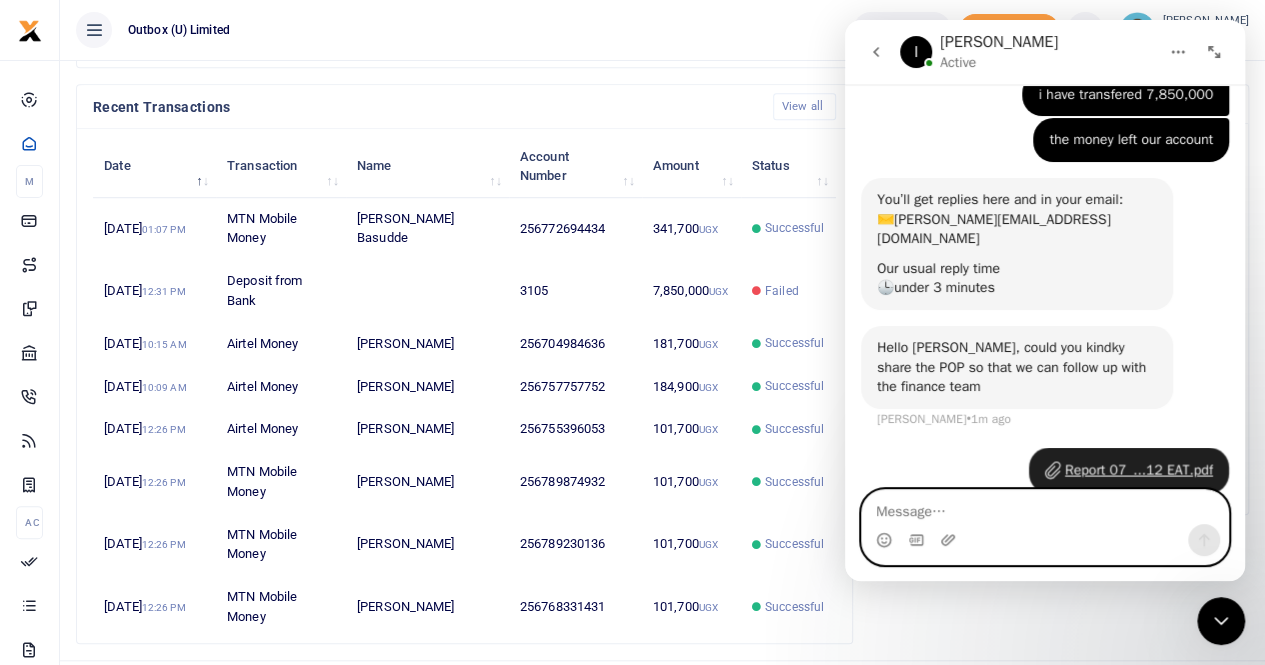 scroll, scrollTop: 186, scrollLeft: 0, axis: vertical 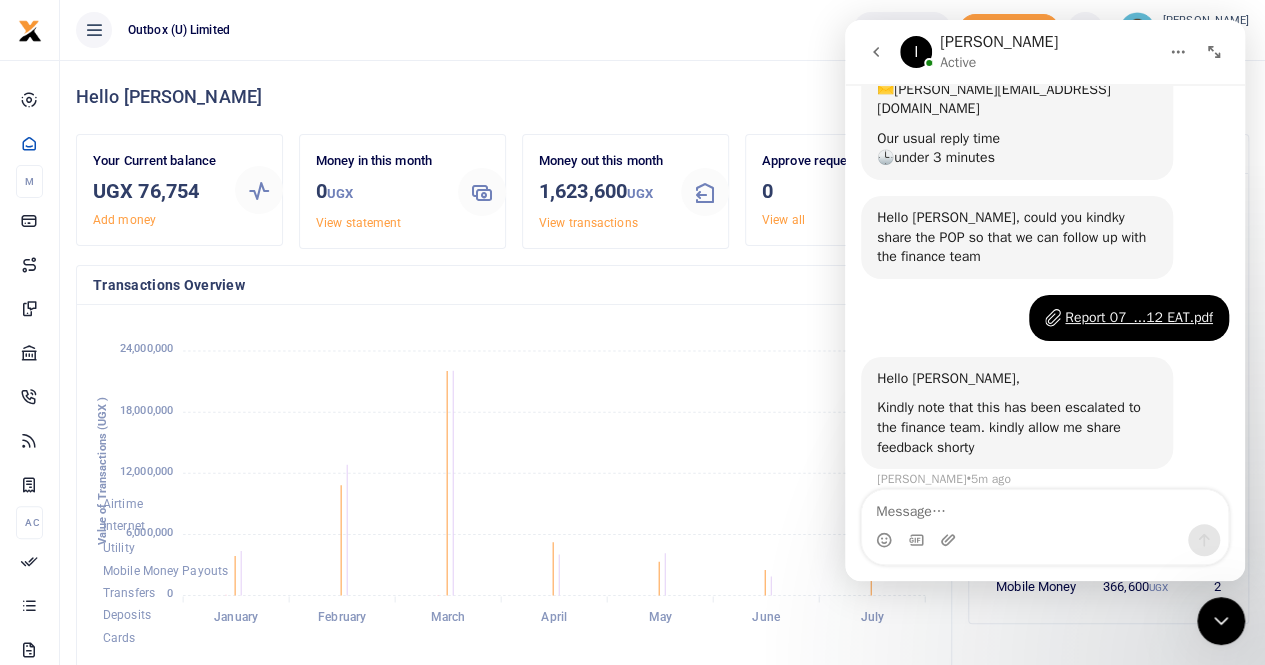 click on "Money in this month
0 UGX
View statement" at bounding box center (402, 199) 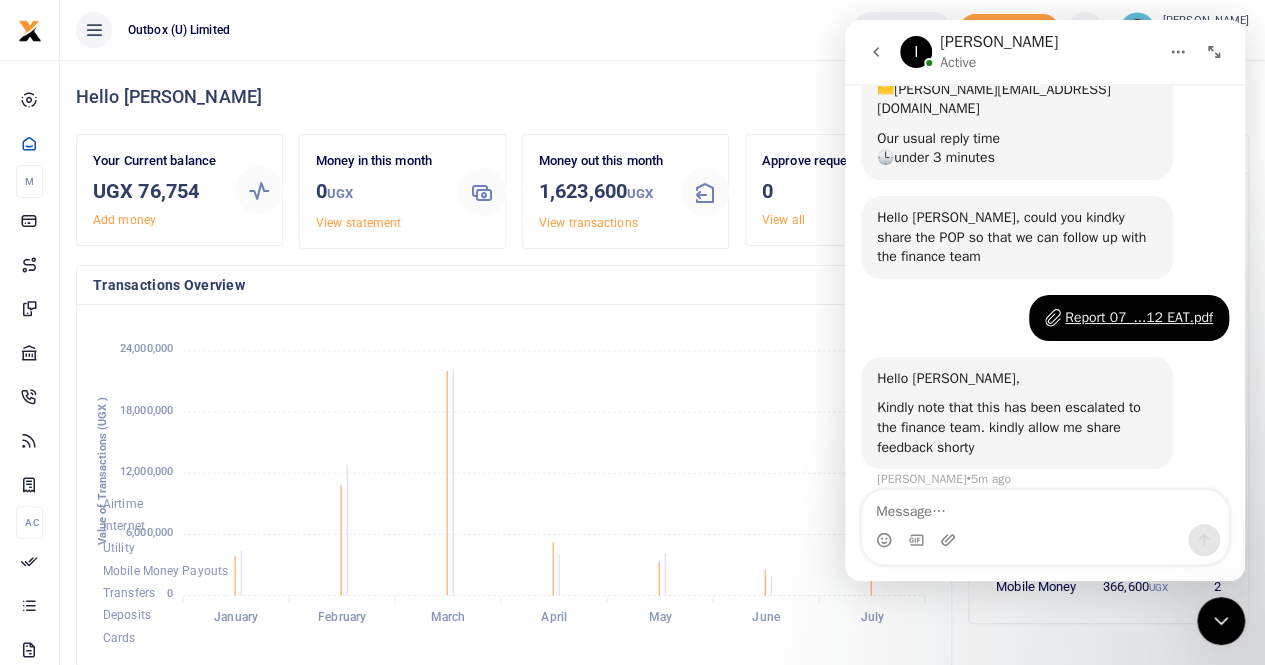 click 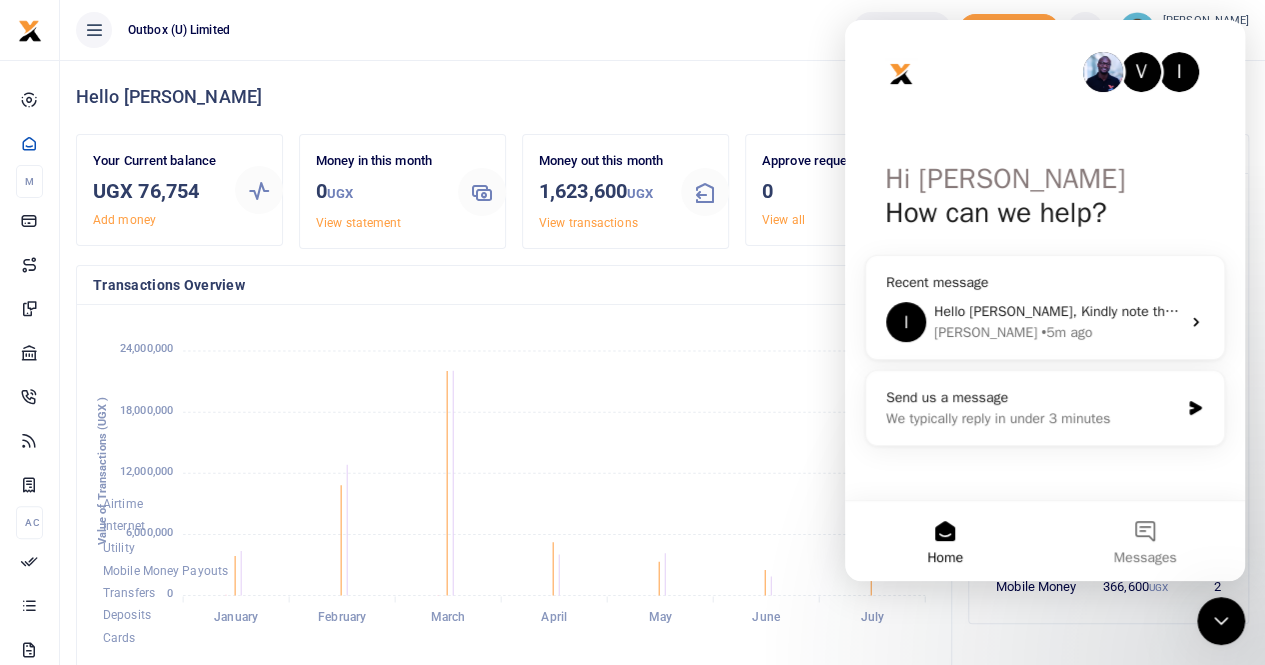 scroll, scrollTop: 0, scrollLeft: 0, axis: both 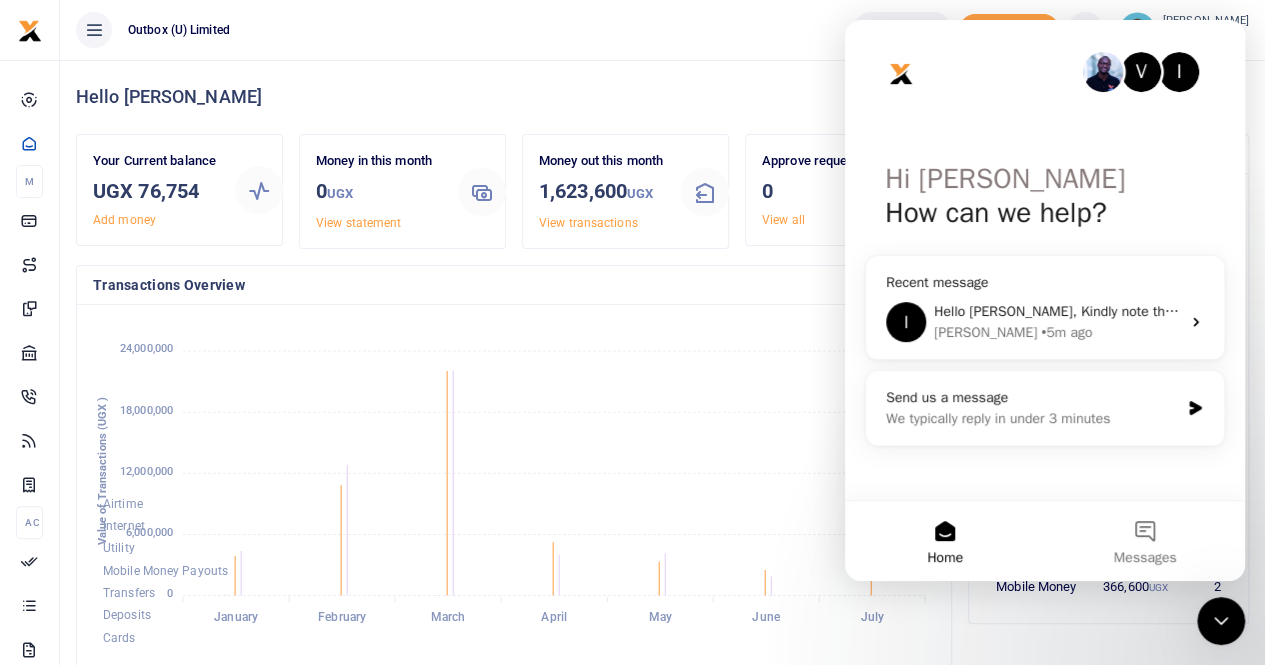 click on "Transactions Overview" at bounding box center [514, 285] 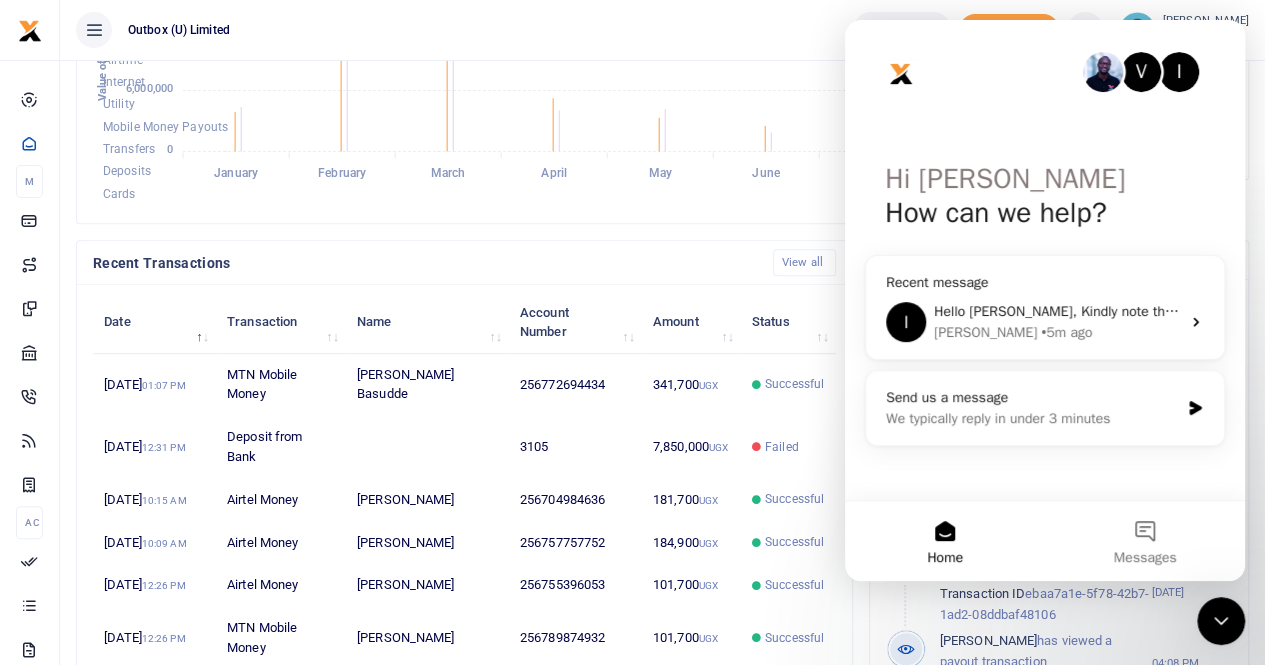 scroll, scrollTop: 400, scrollLeft: 0, axis: vertical 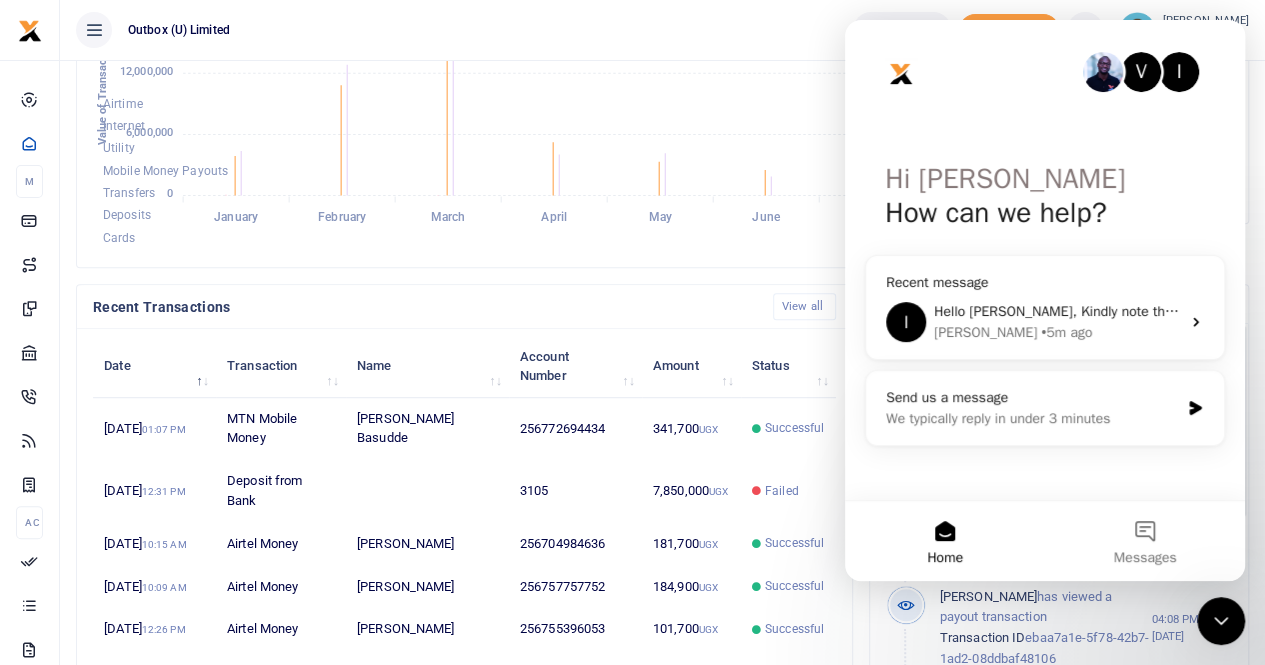 click 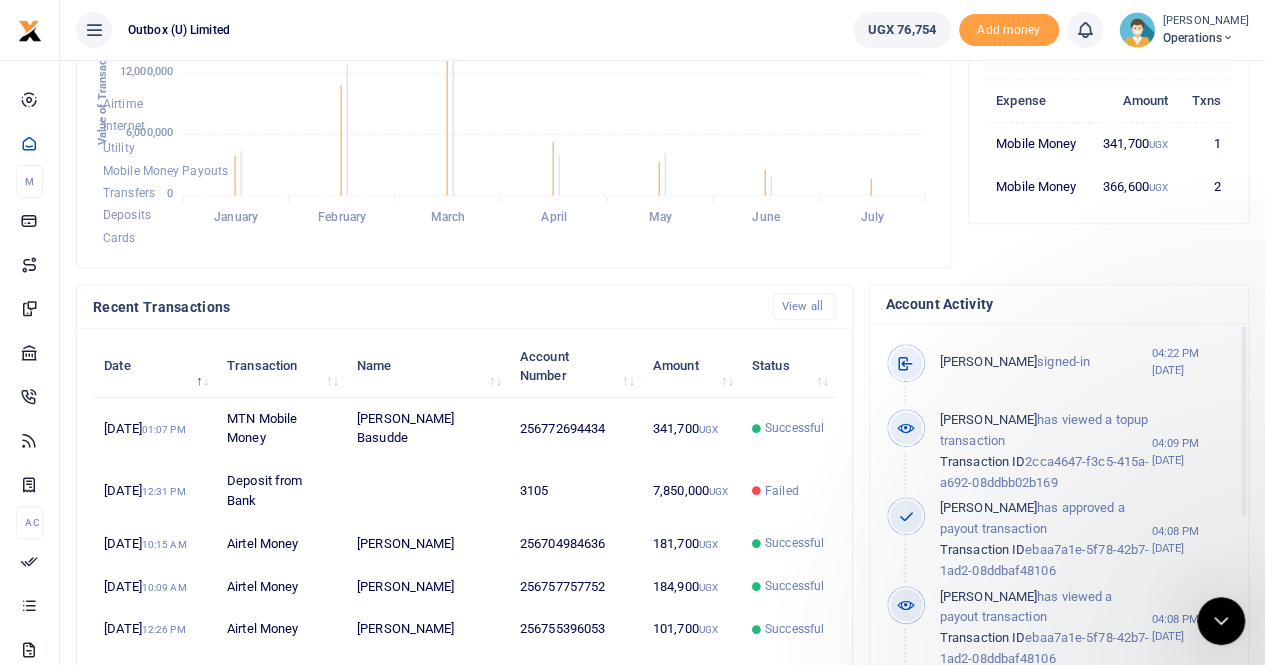 scroll, scrollTop: 0, scrollLeft: 0, axis: both 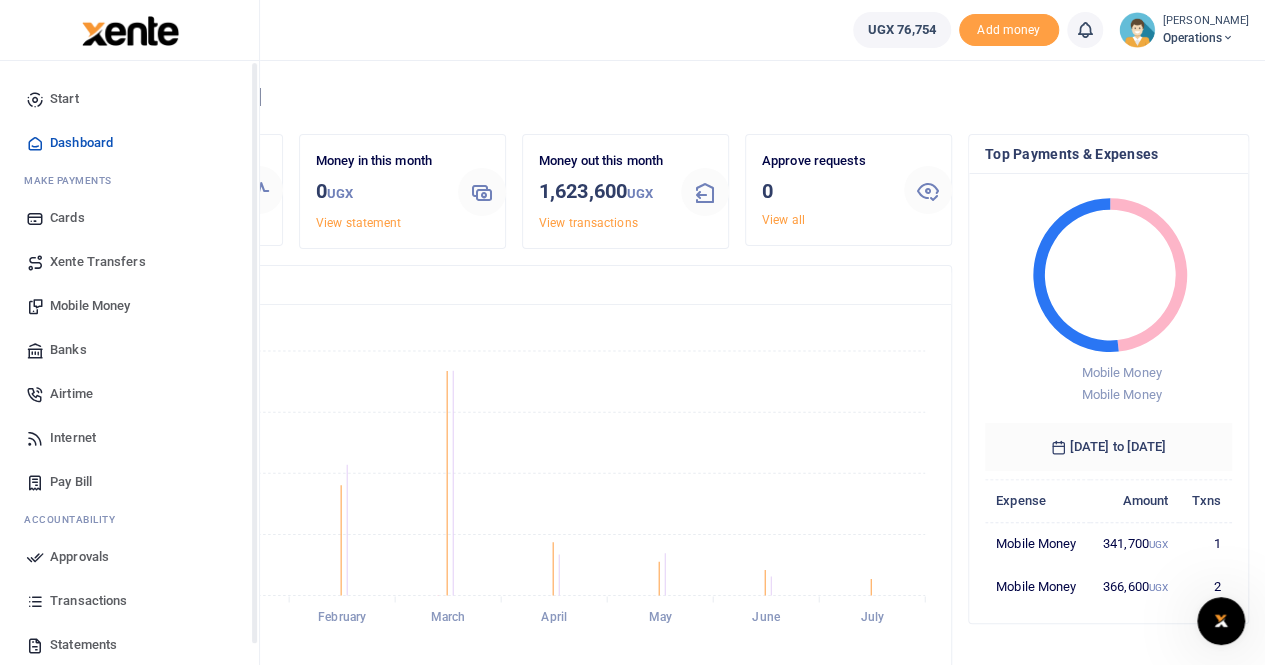 click on "Dashboard" at bounding box center (81, 143) 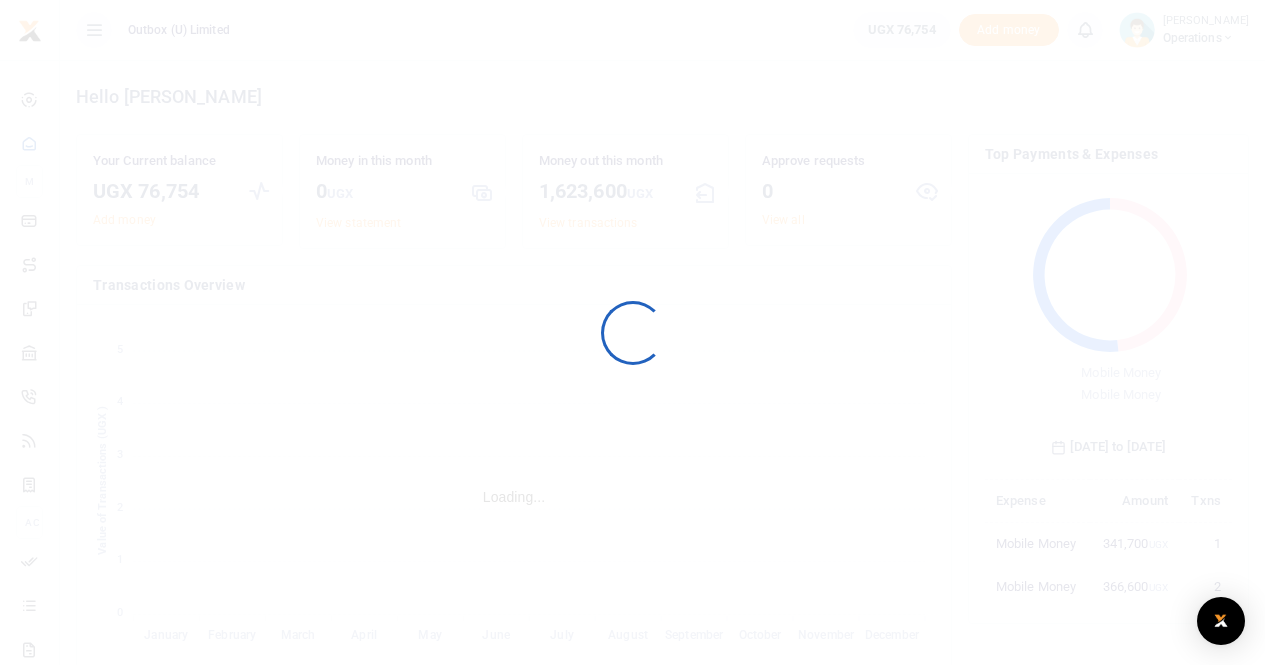 scroll, scrollTop: 0, scrollLeft: 0, axis: both 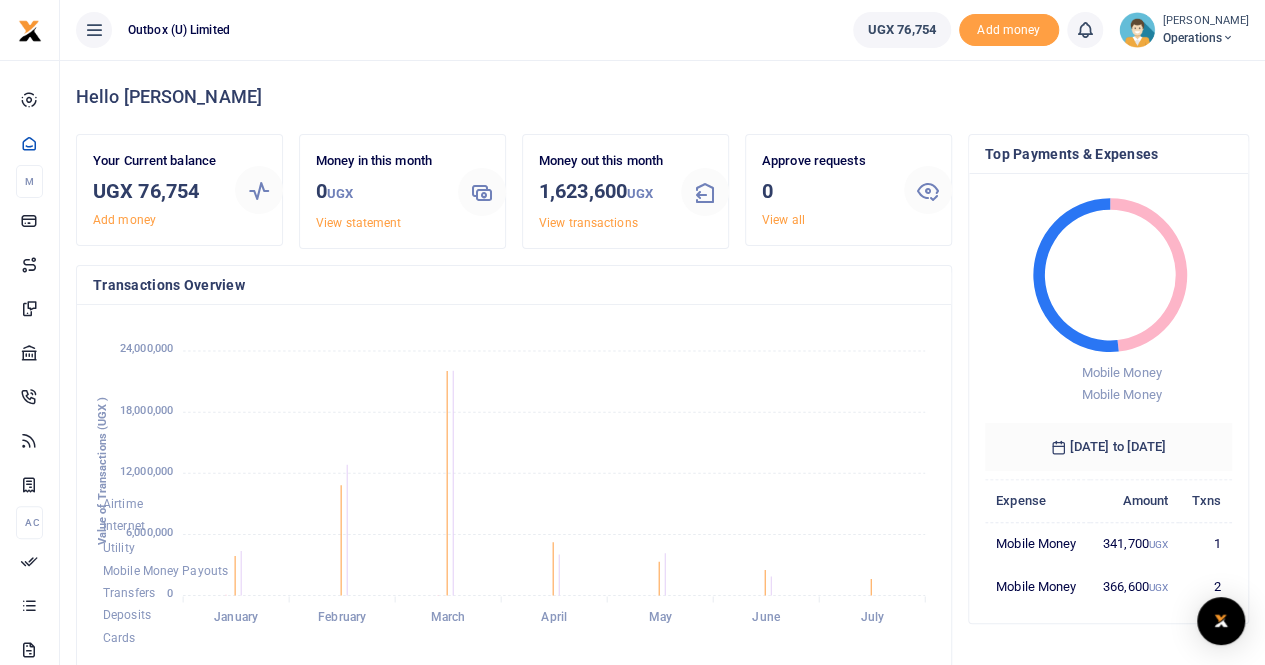 click on "Operations" at bounding box center (1206, 38) 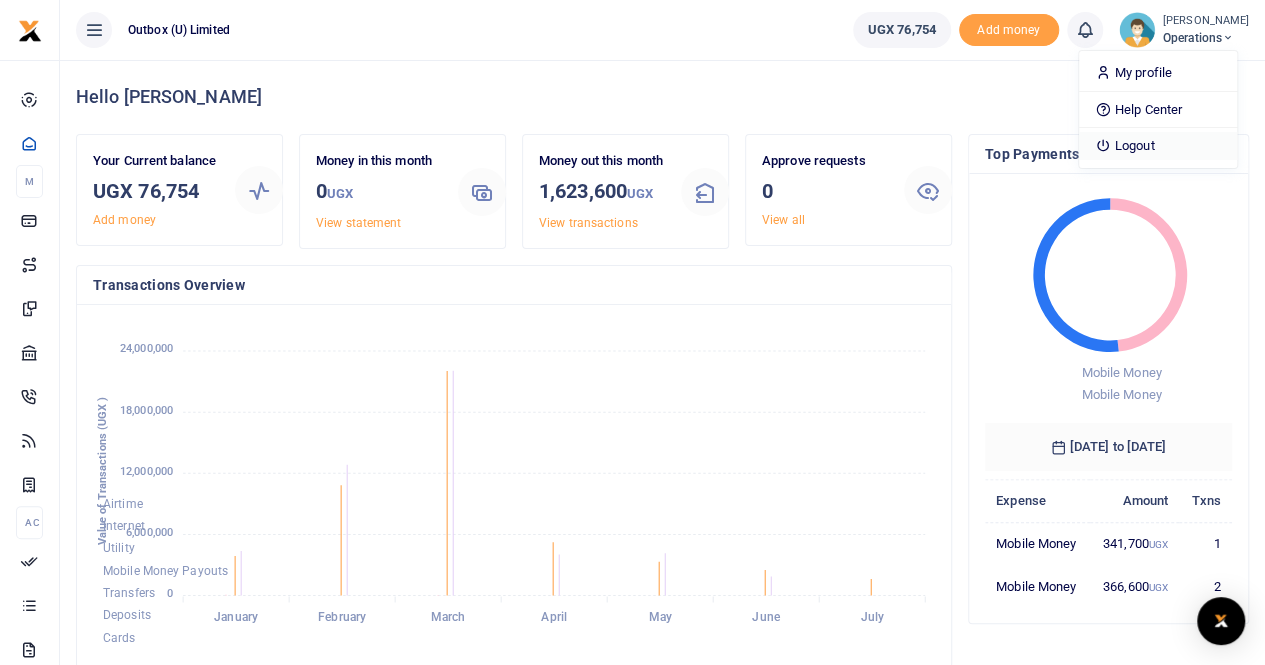click on "Logout" at bounding box center (1158, 146) 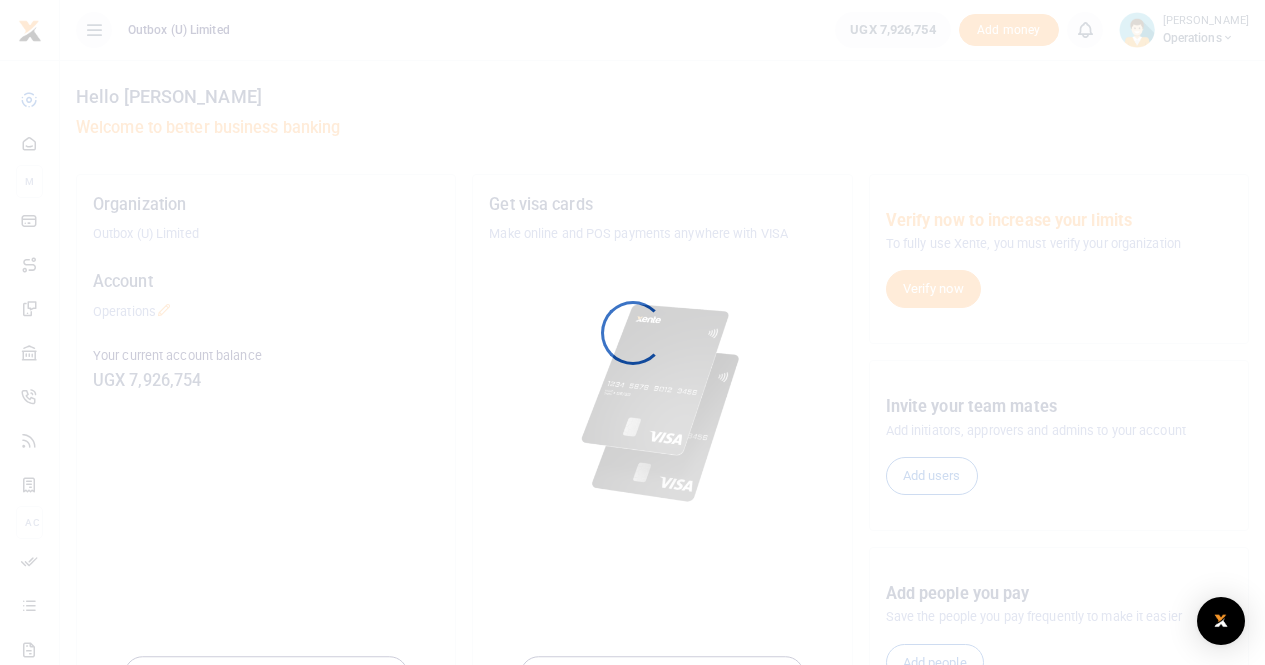 scroll, scrollTop: 0, scrollLeft: 0, axis: both 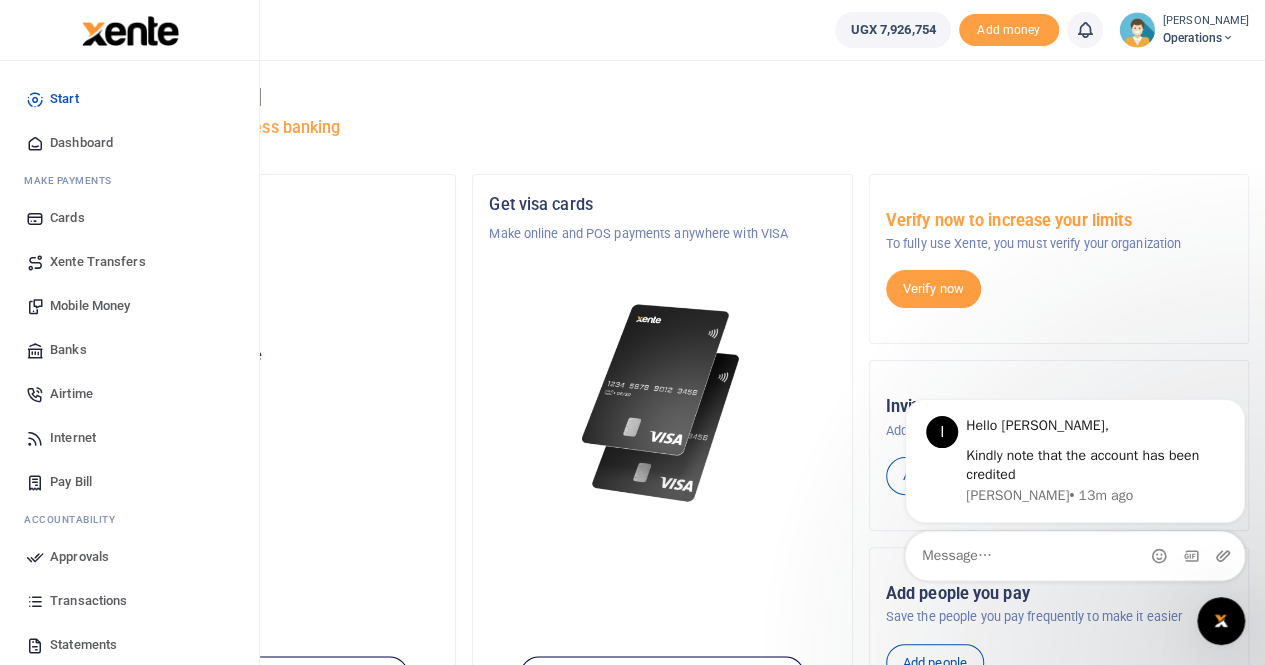 click on "Dashboard" at bounding box center [81, 143] 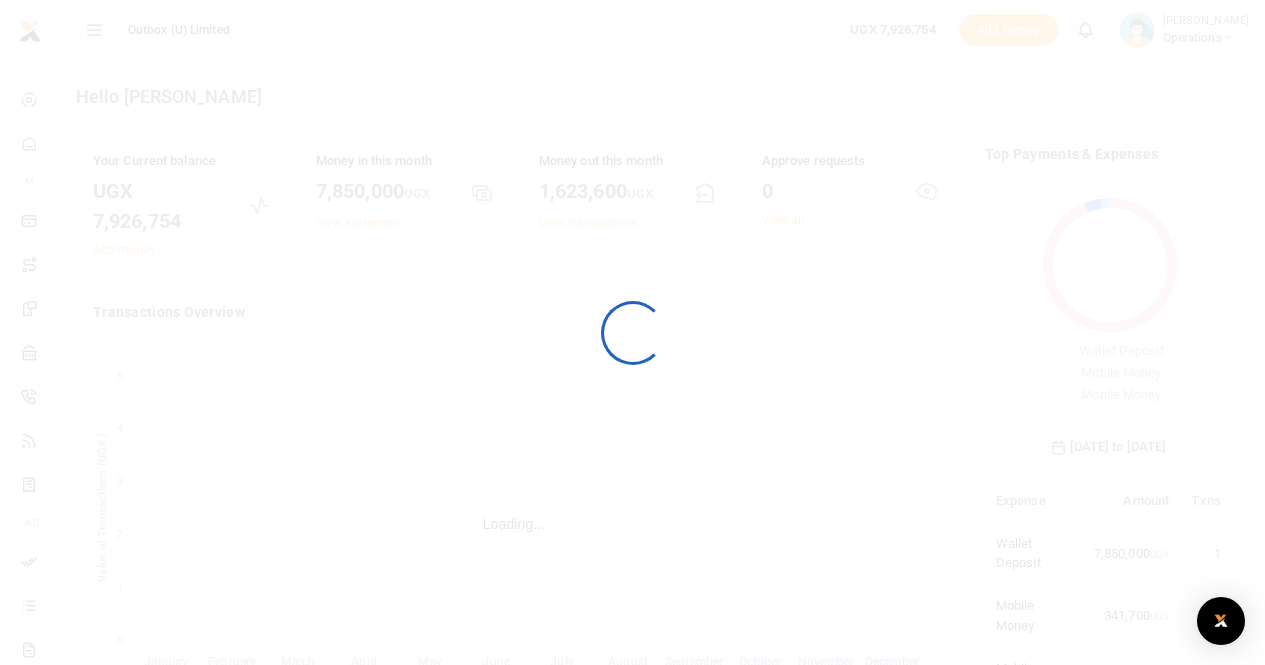 scroll, scrollTop: 0, scrollLeft: 0, axis: both 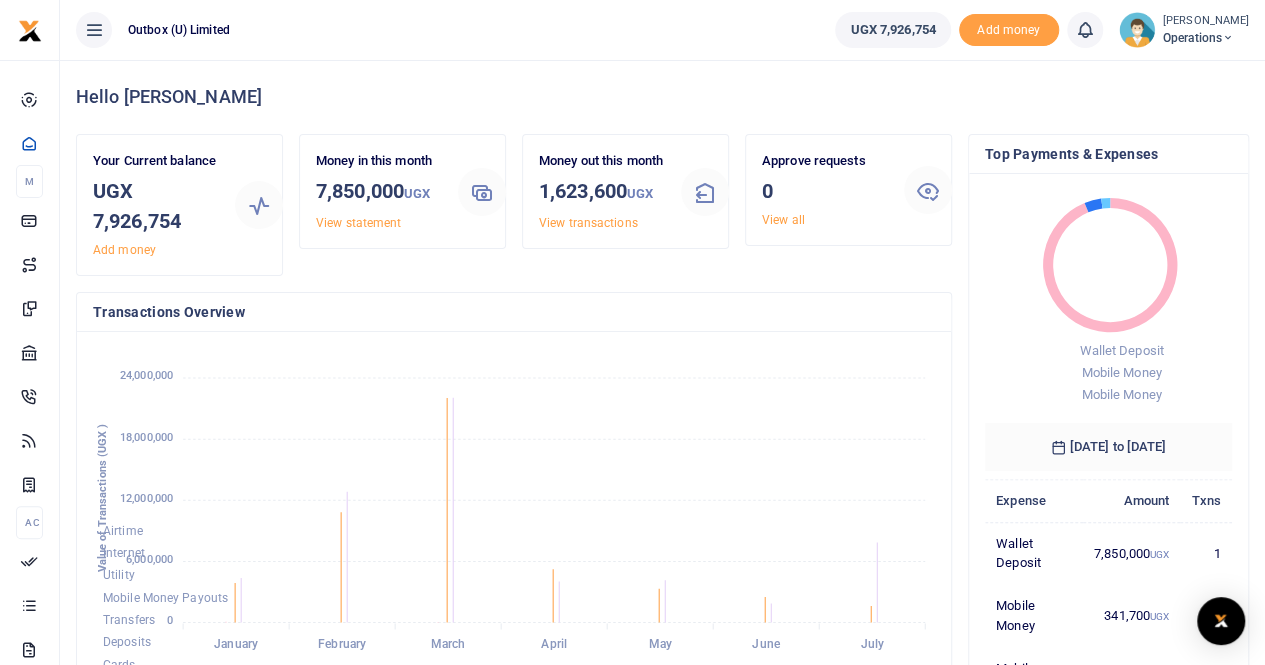click on "Operations" at bounding box center [1206, 38] 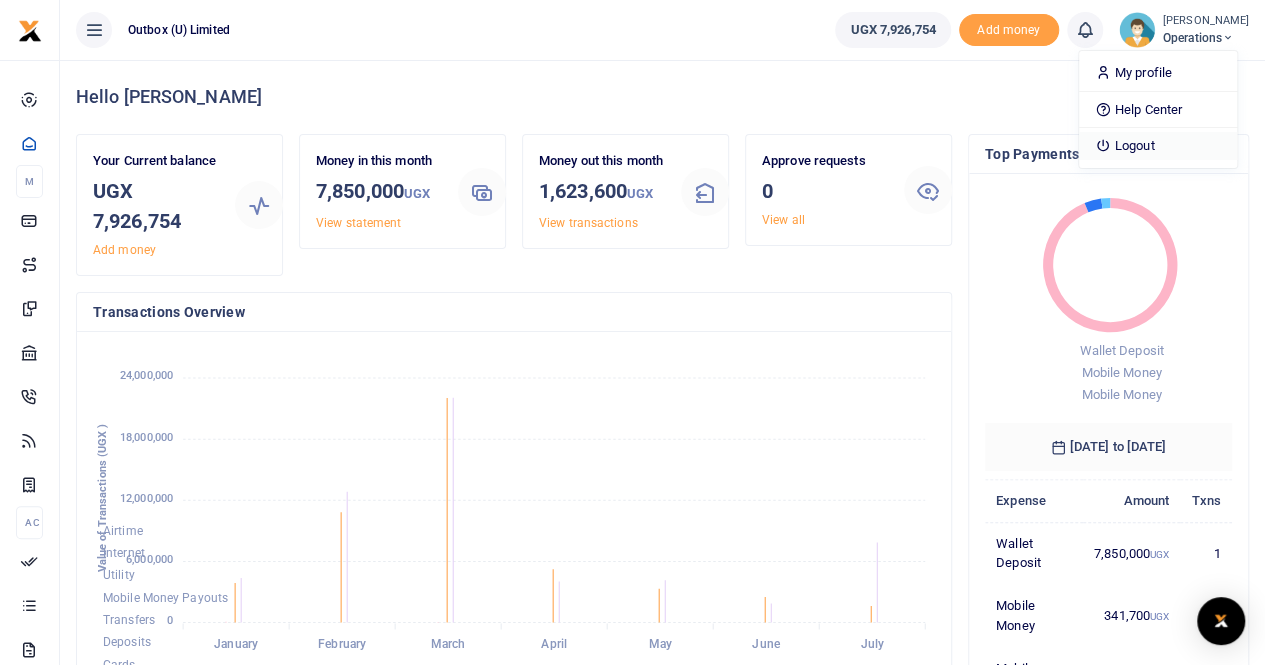 click on "Logout" at bounding box center [1158, 146] 